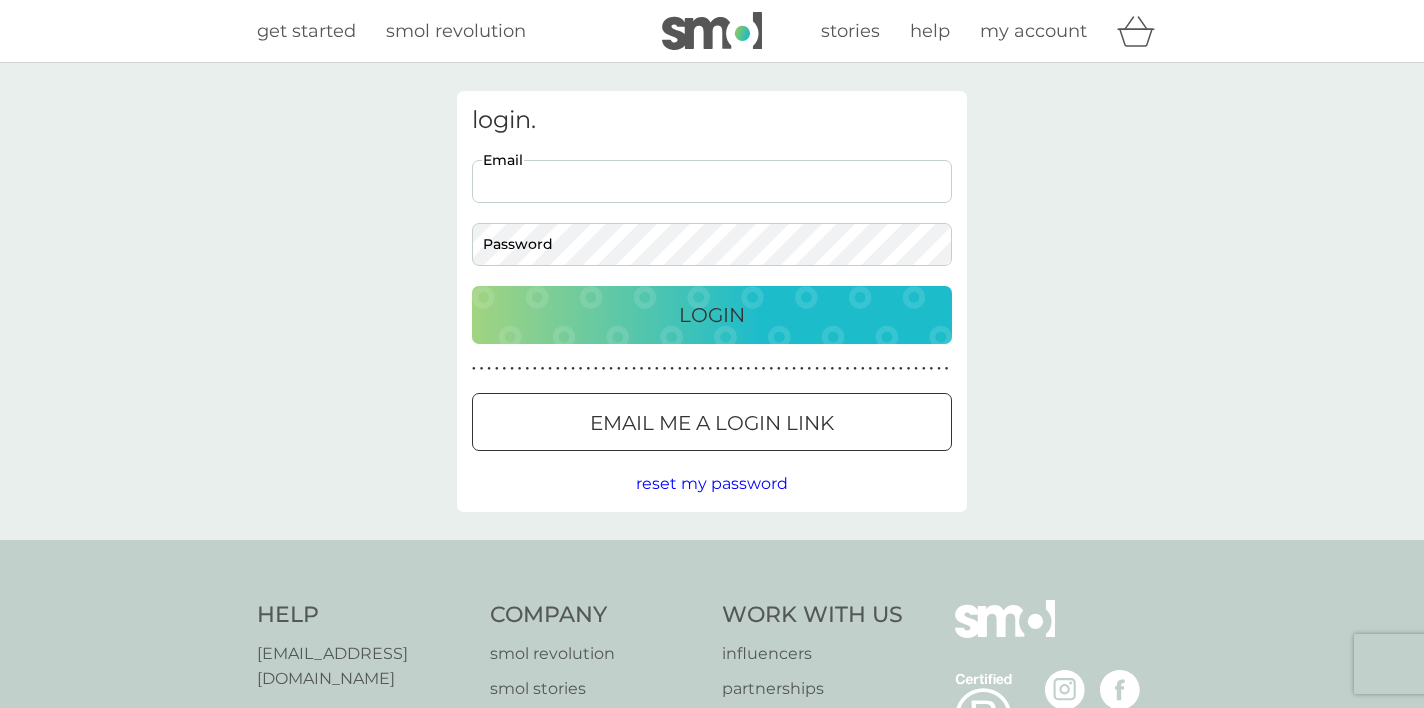 scroll, scrollTop: 0, scrollLeft: 0, axis: both 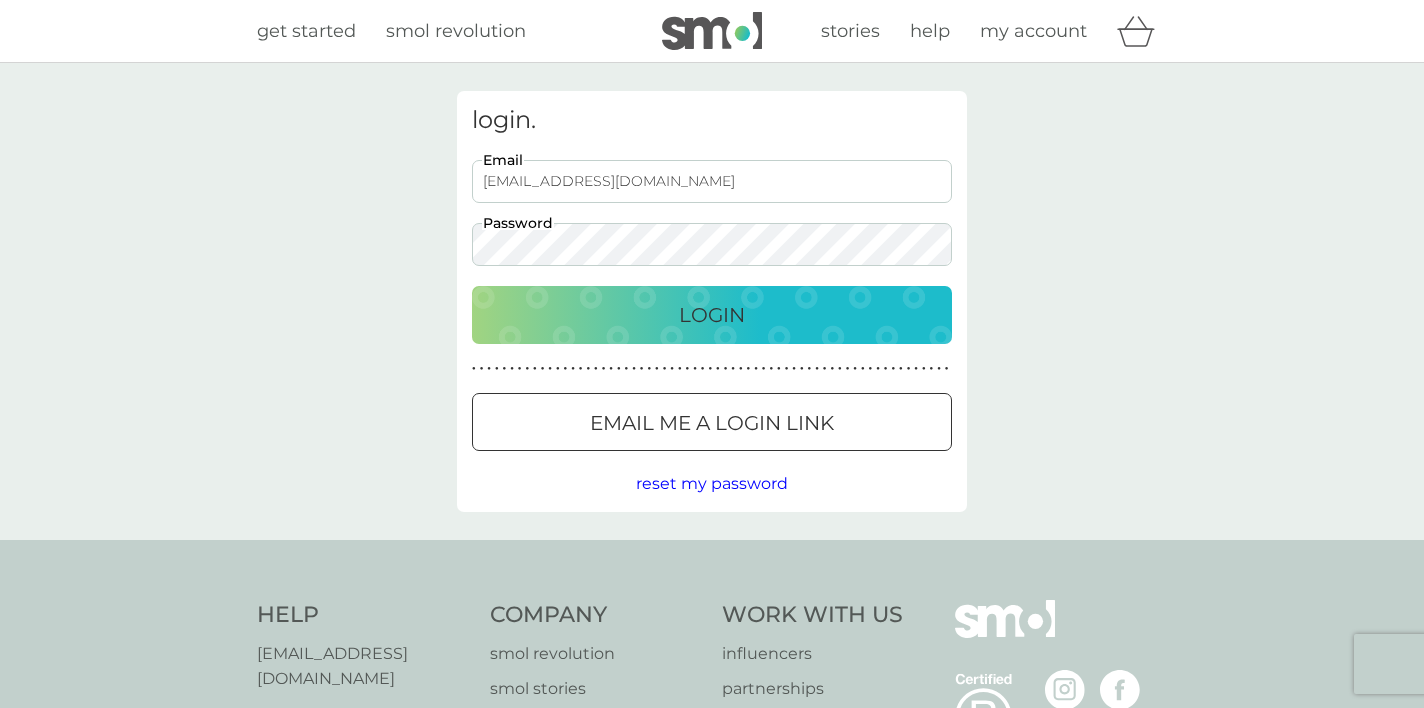 click on "Login" at bounding box center (712, 315) 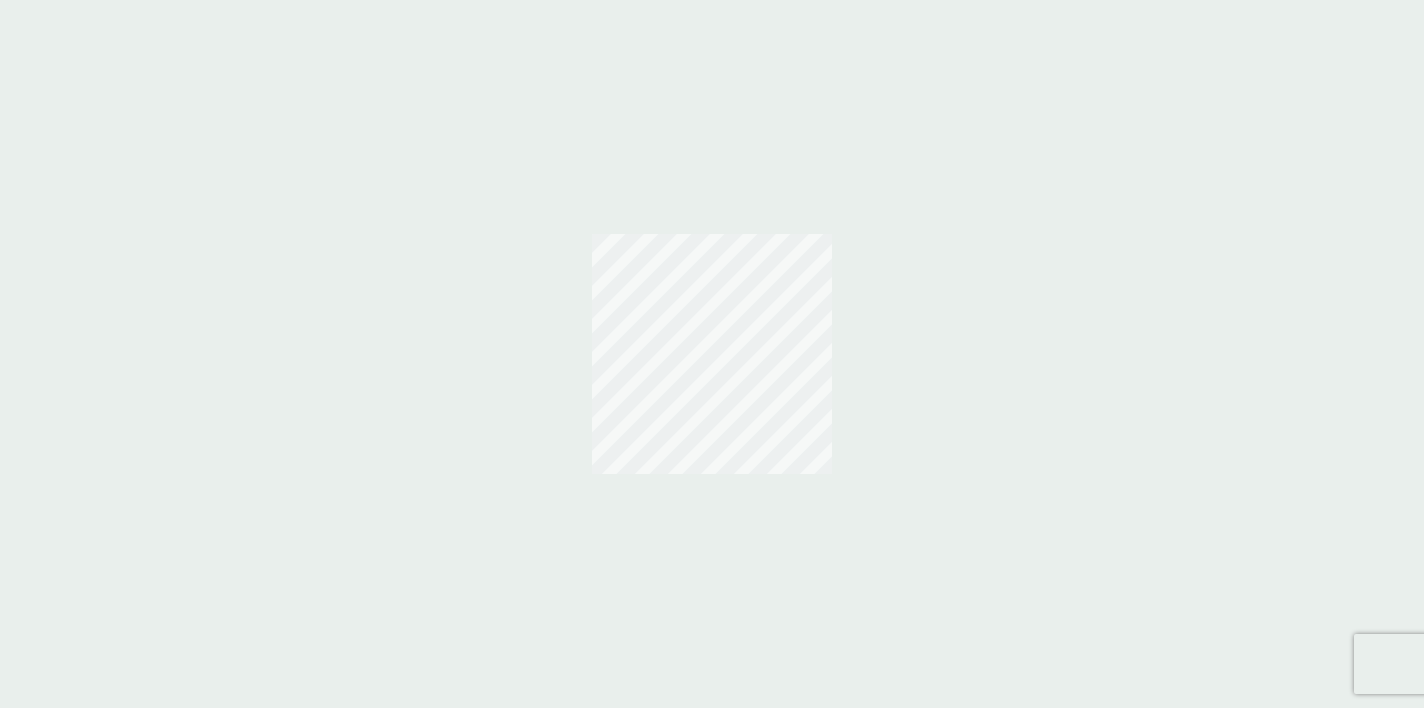 scroll, scrollTop: 0, scrollLeft: 0, axis: both 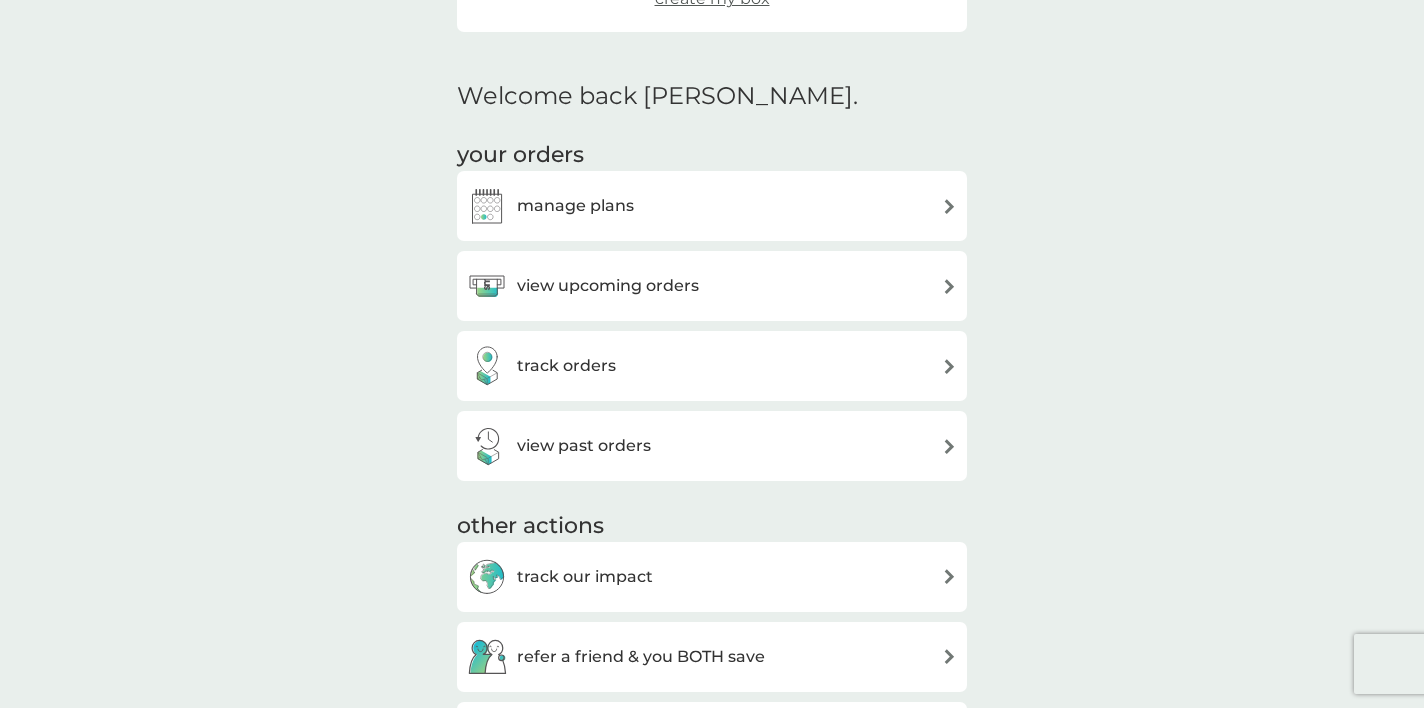 click on "manage plans" at bounding box center [712, 206] 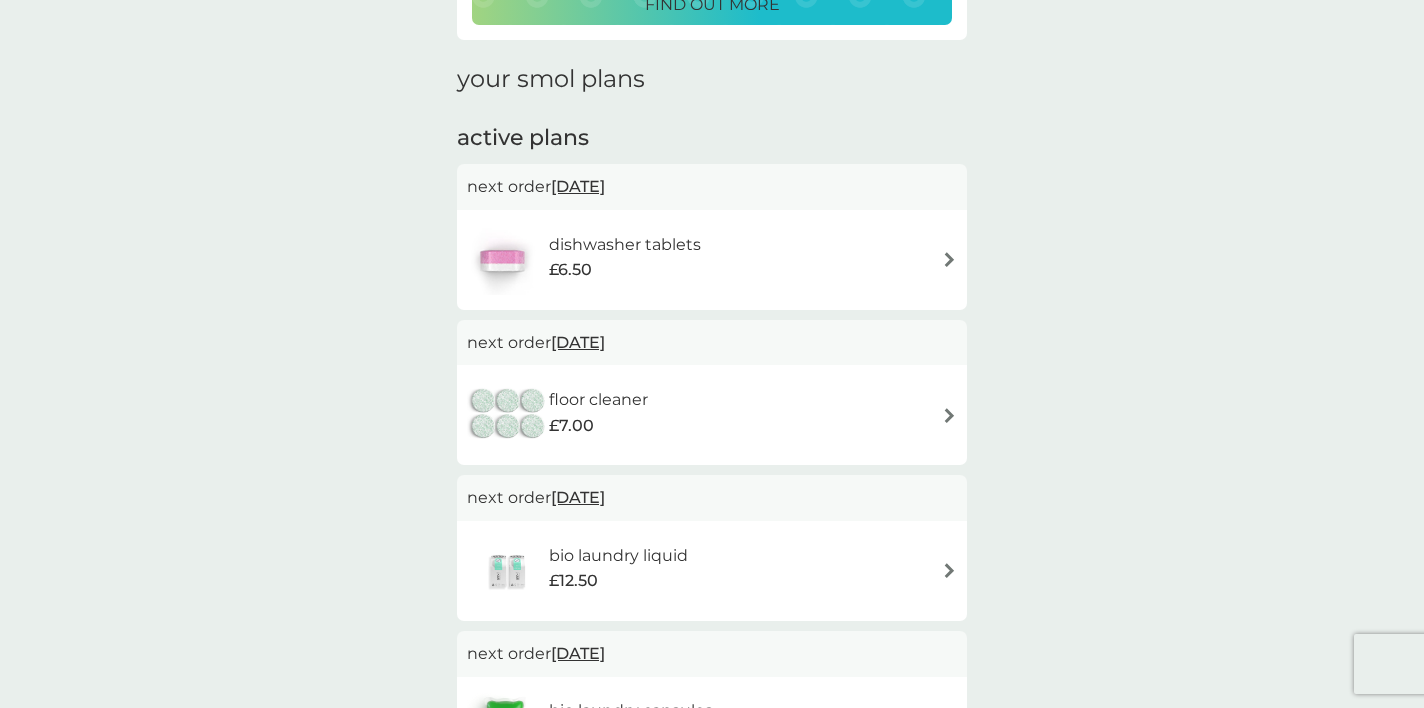 scroll, scrollTop: 269, scrollLeft: 0, axis: vertical 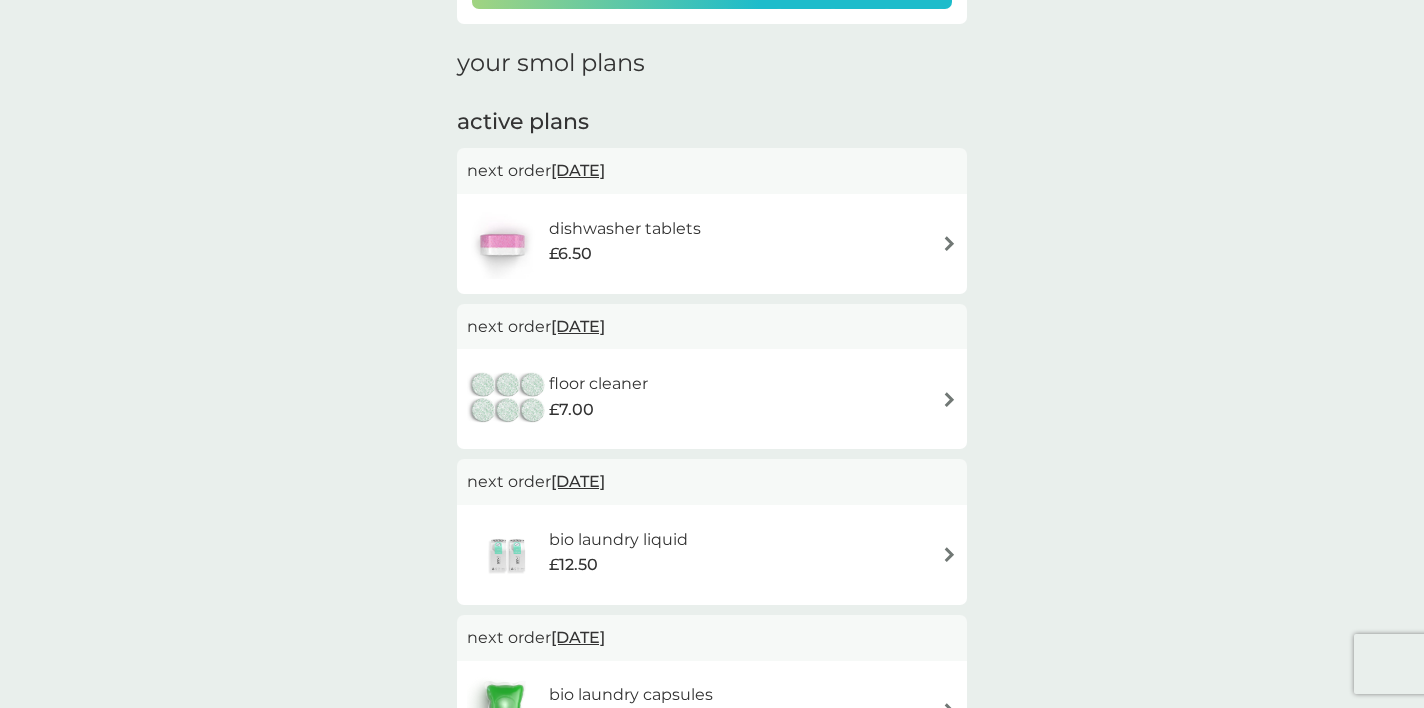 click at bounding box center (949, 243) 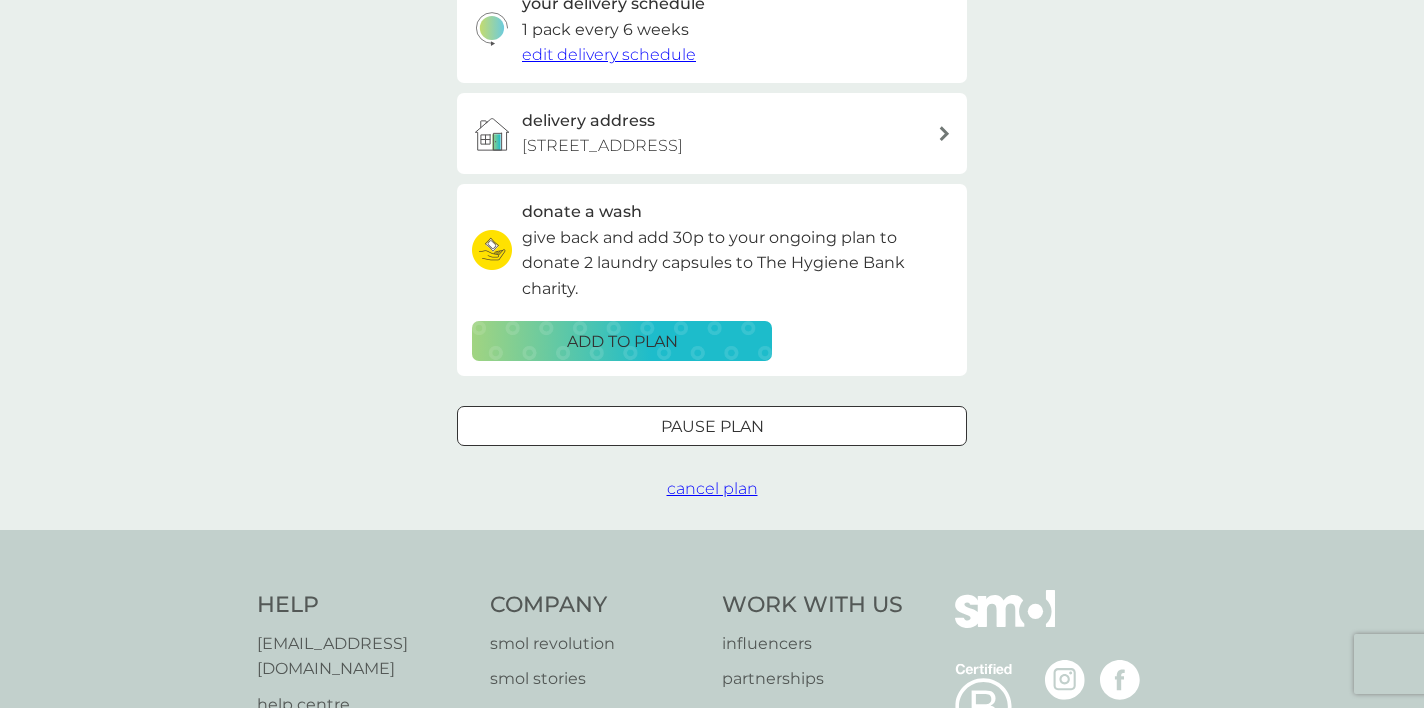 scroll, scrollTop: 527, scrollLeft: 0, axis: vertical 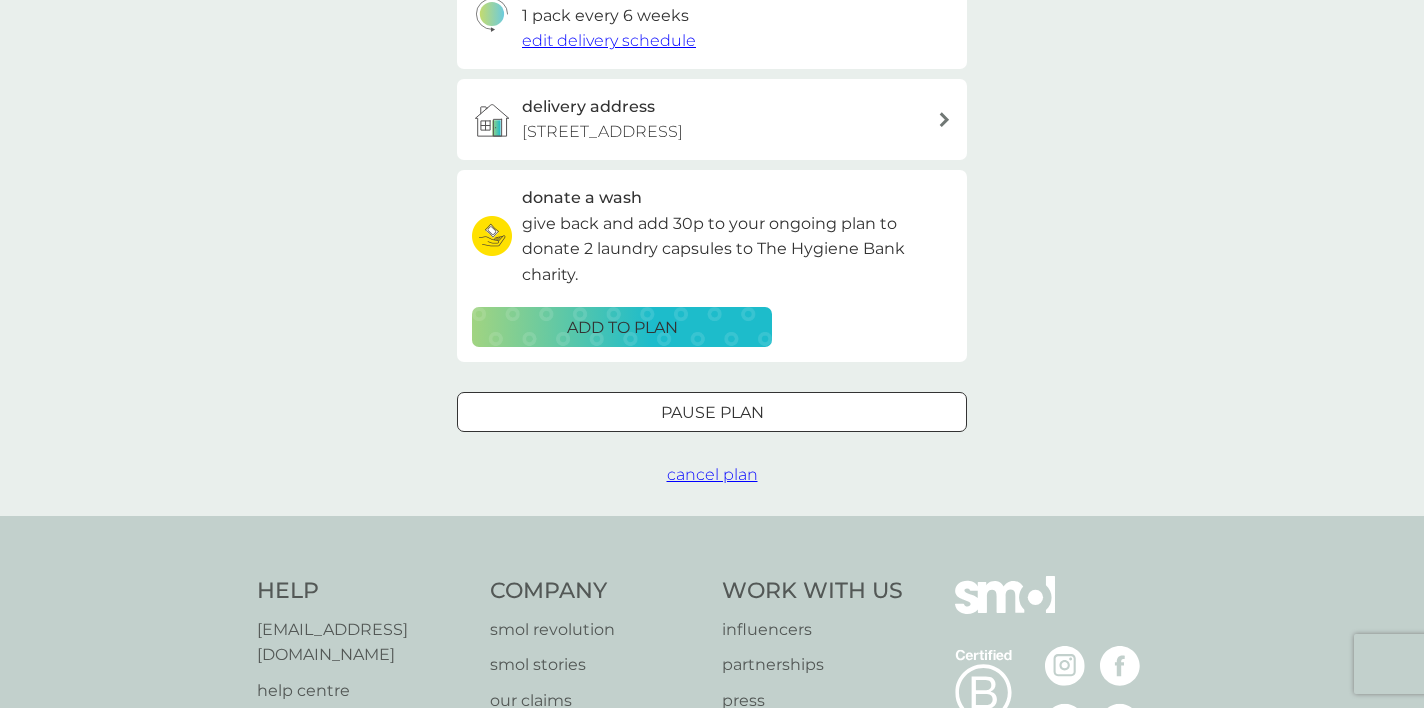 click on "cancel plan" at bounding box center [712, 474] 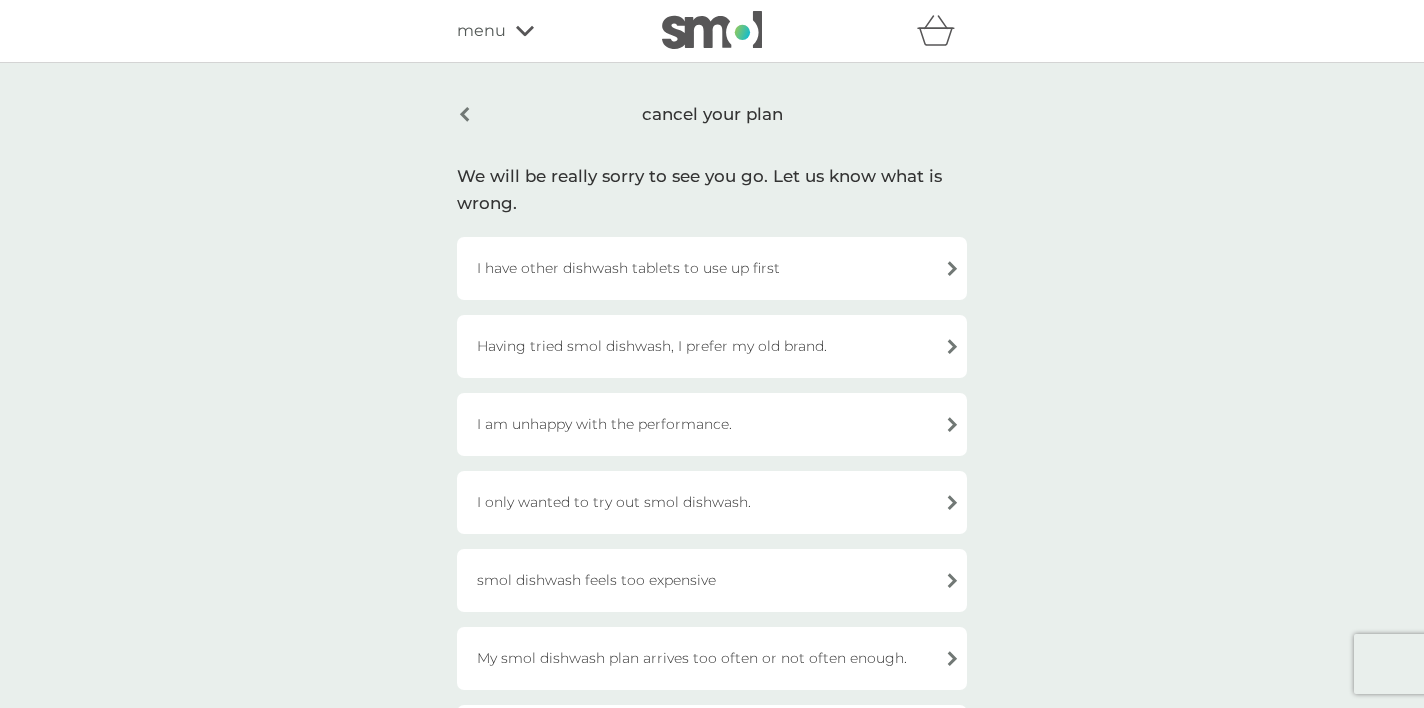 scroll, scrollTop: 32, scrollLeft: 0, axis: vertical 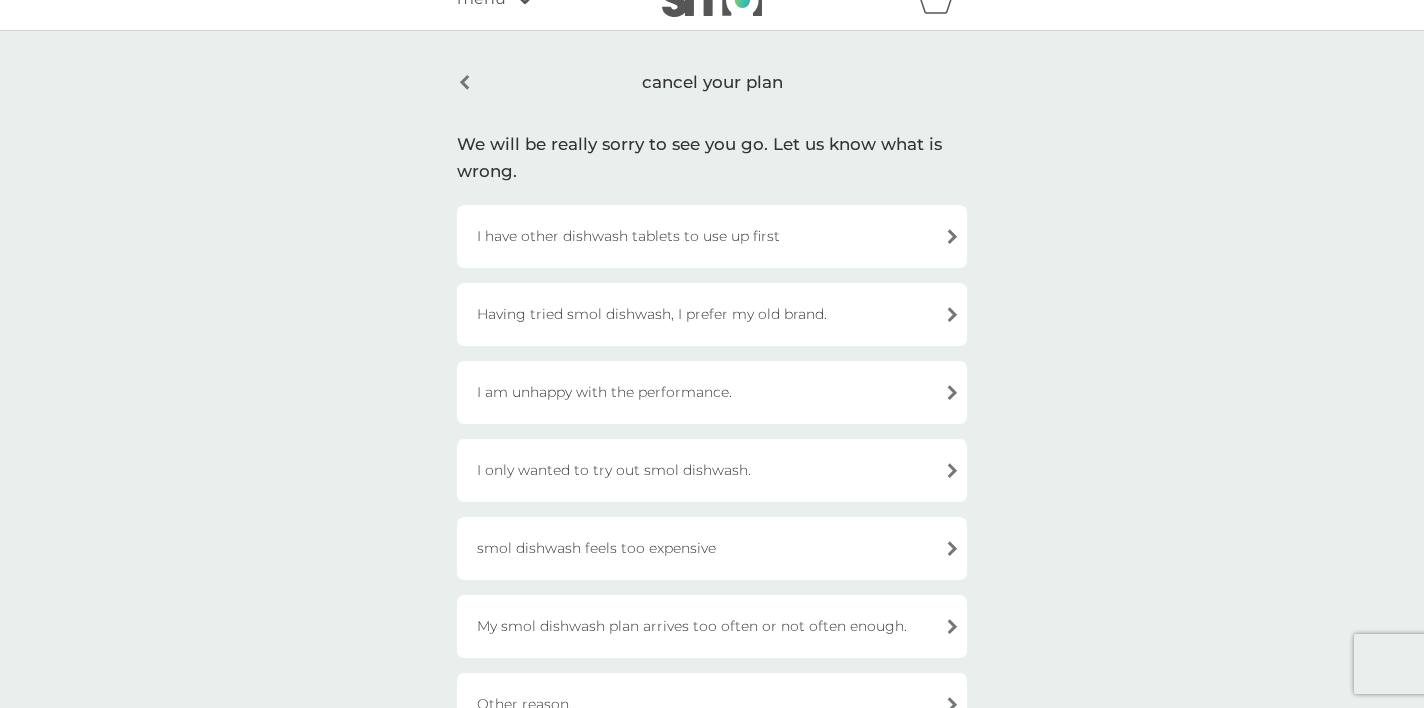 click on "I have other dishwash tablets to use up first" at bounding box center [712, 236] 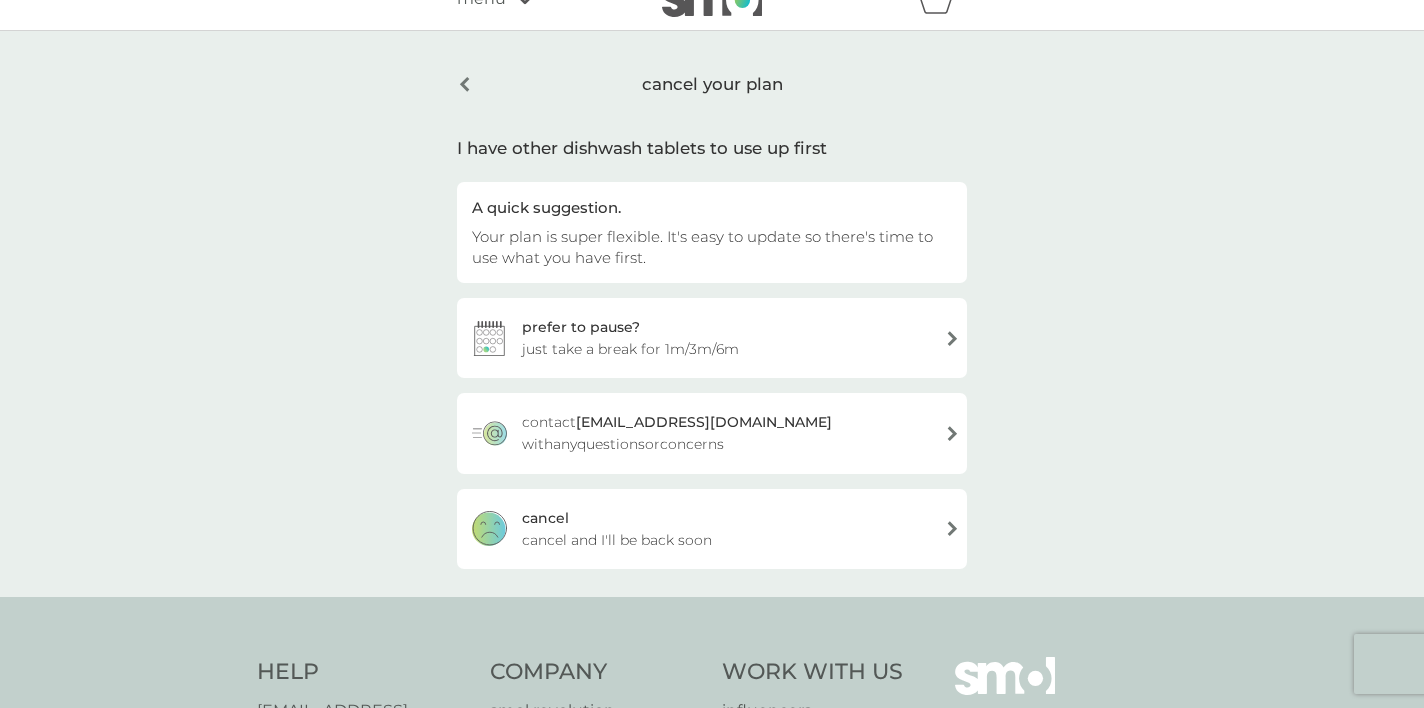 click on "cancel and I'll be back soon" at bounding box center [617, 540] 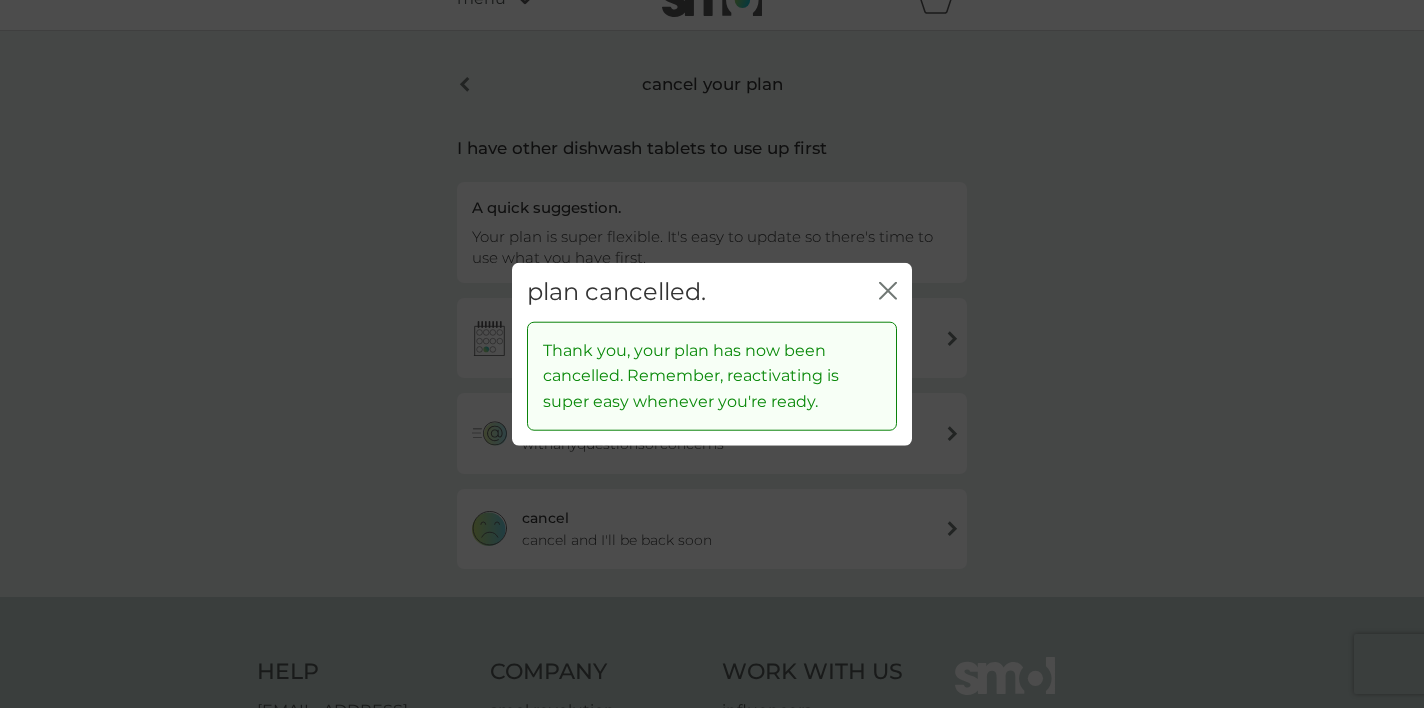 click on "close" 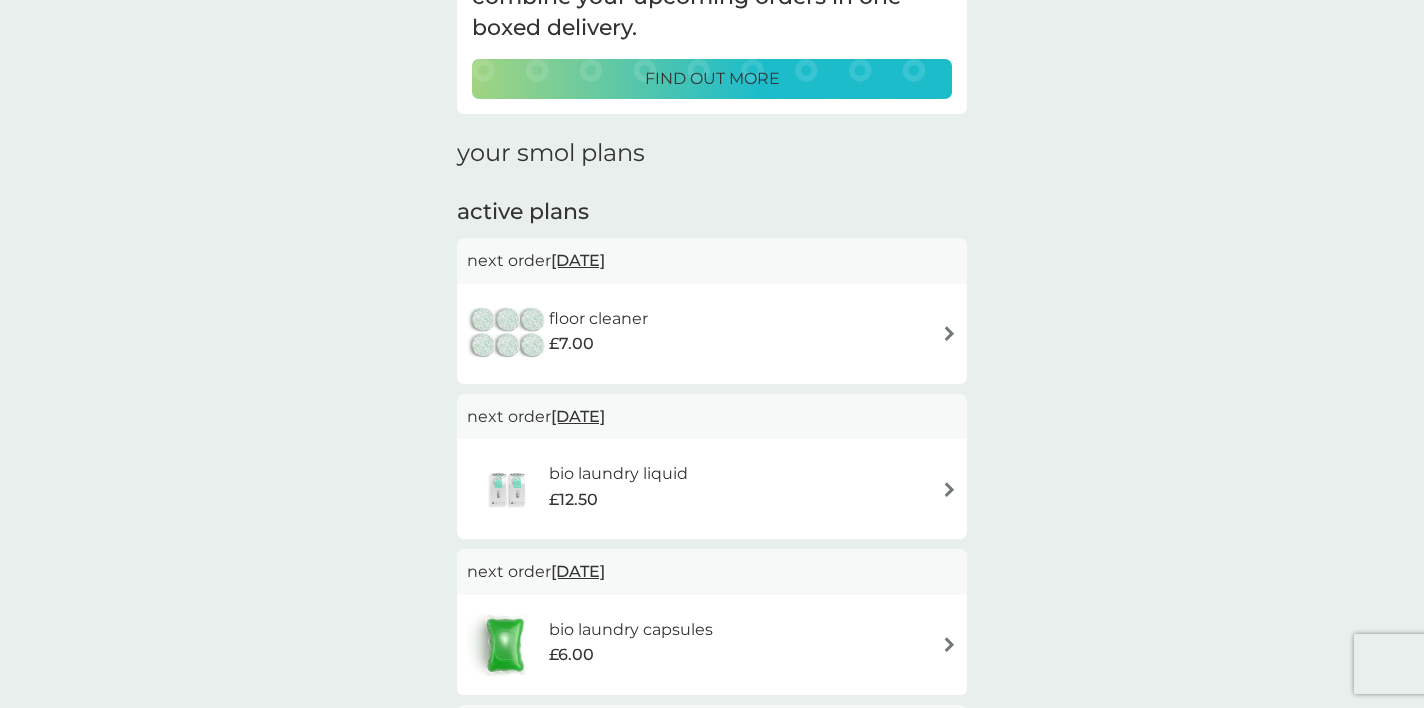 scroll, scrollTop: 150, scrollLeft: 0, axis: vertical 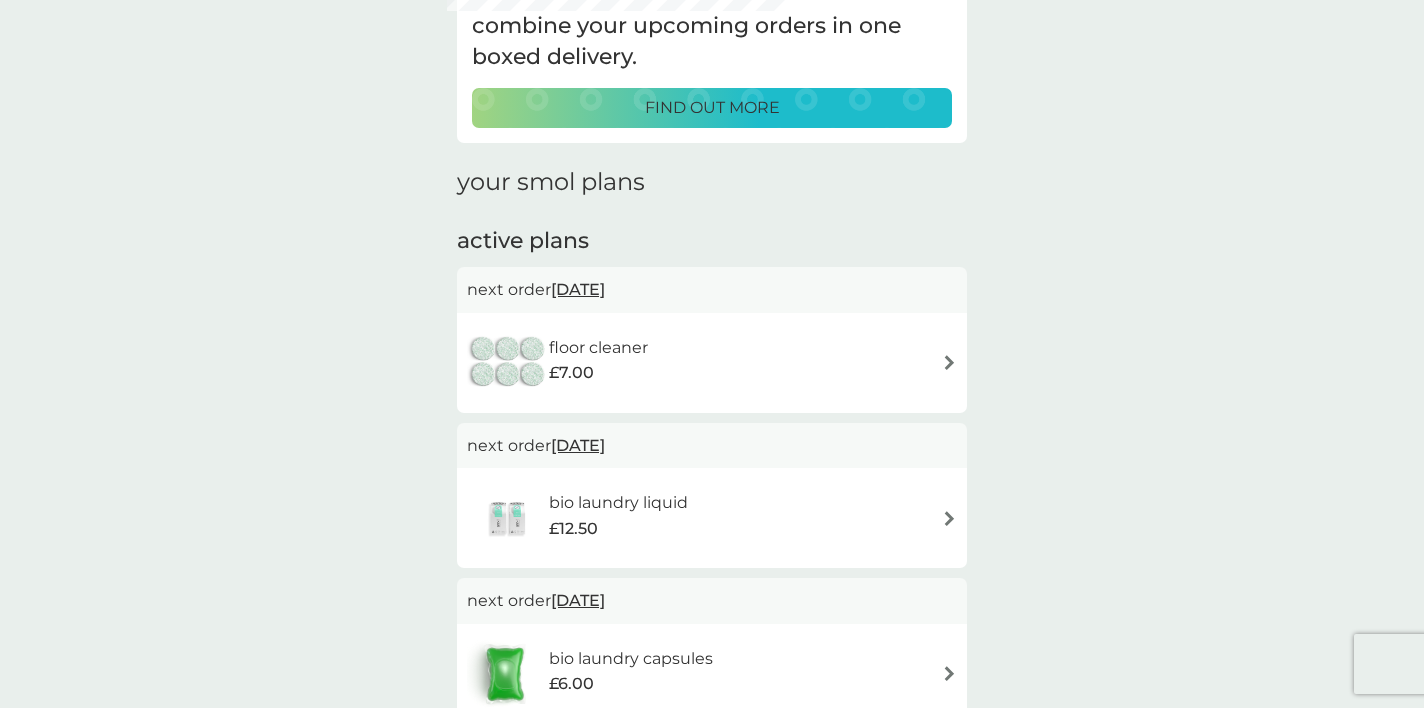 click at bounding box center [949, 362] 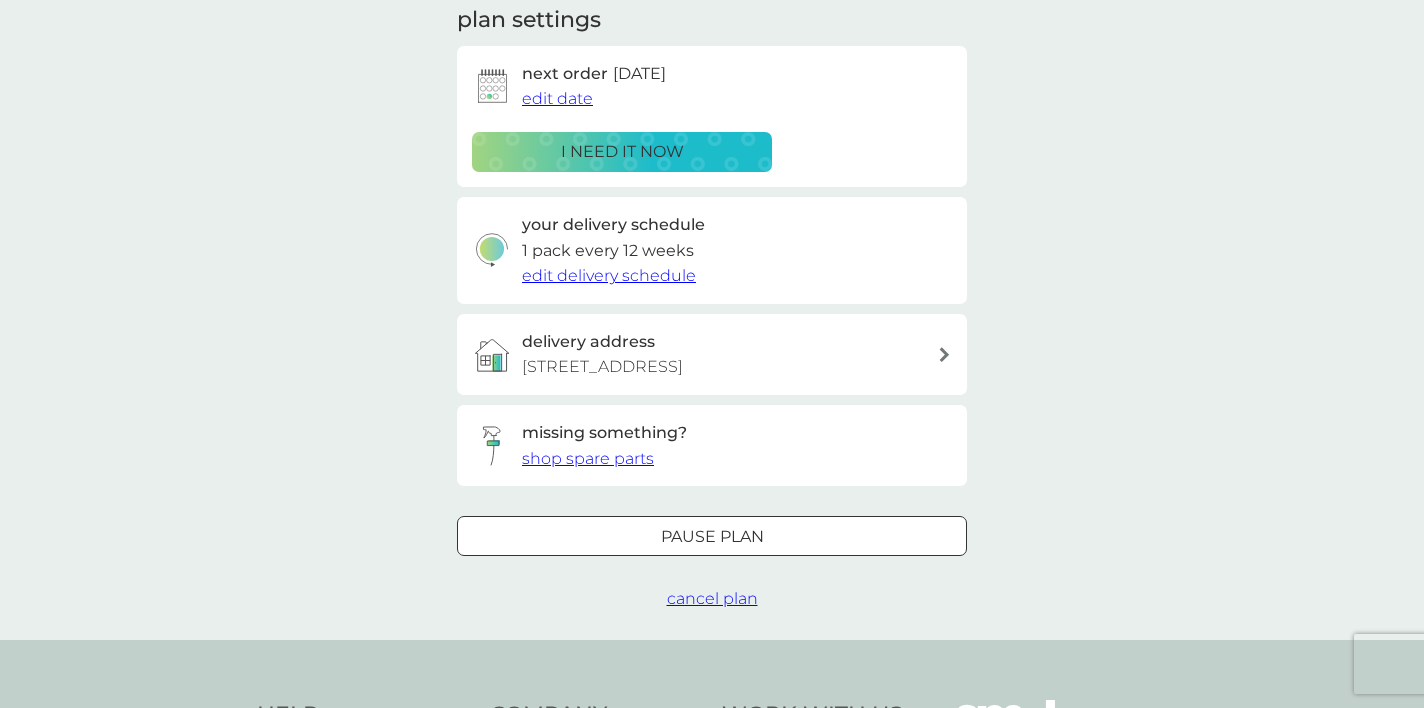scroll, scrollTop: 315, scrollLeft: 0, axis: vertical 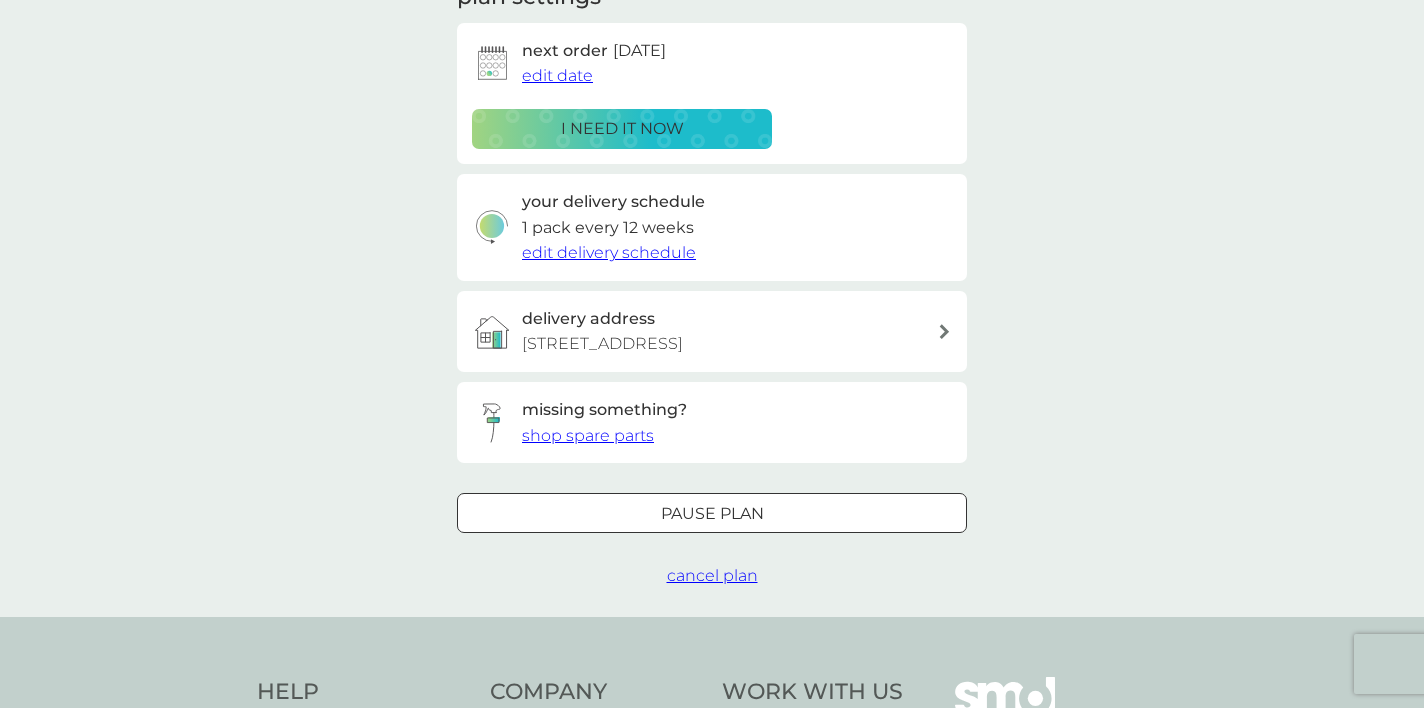 click on "cancel plan" at bounding box center (712, 575) 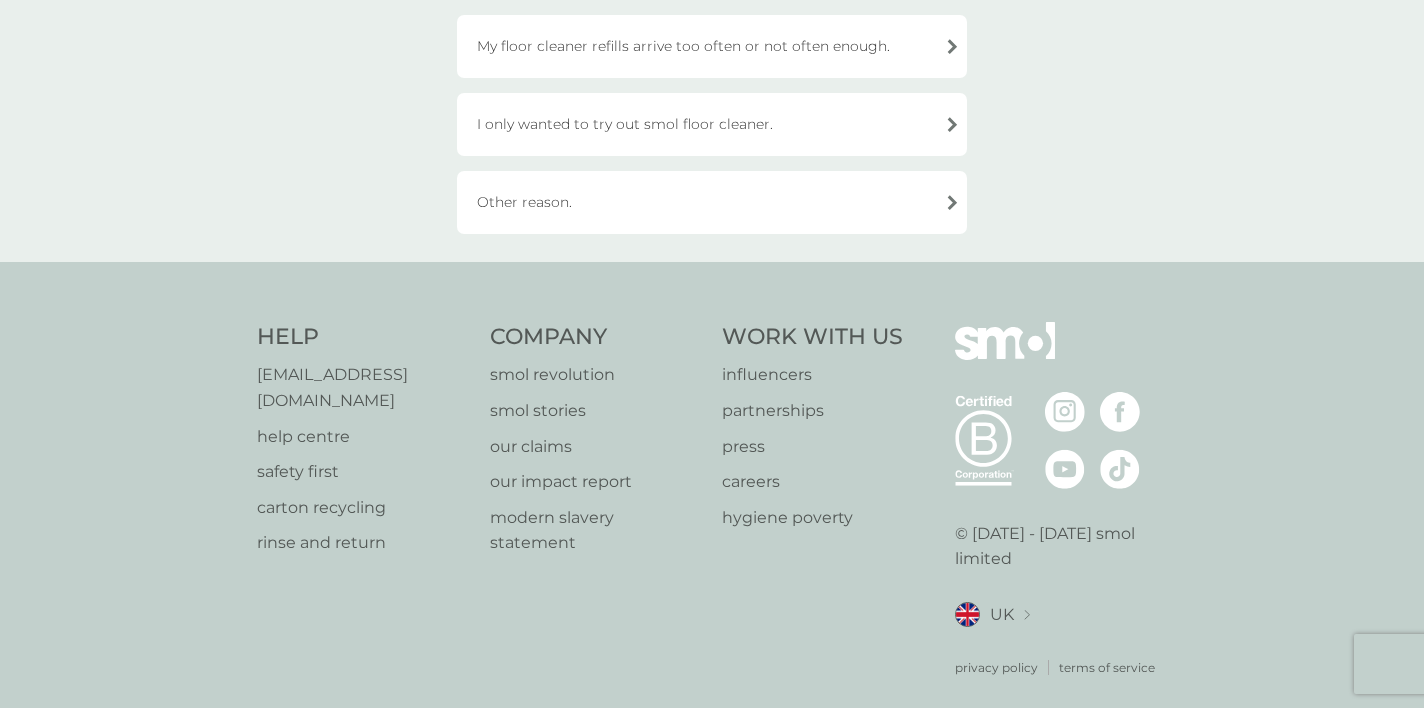 scroll, scrollTop: 533, scrollLeft: 0, axis: vertical 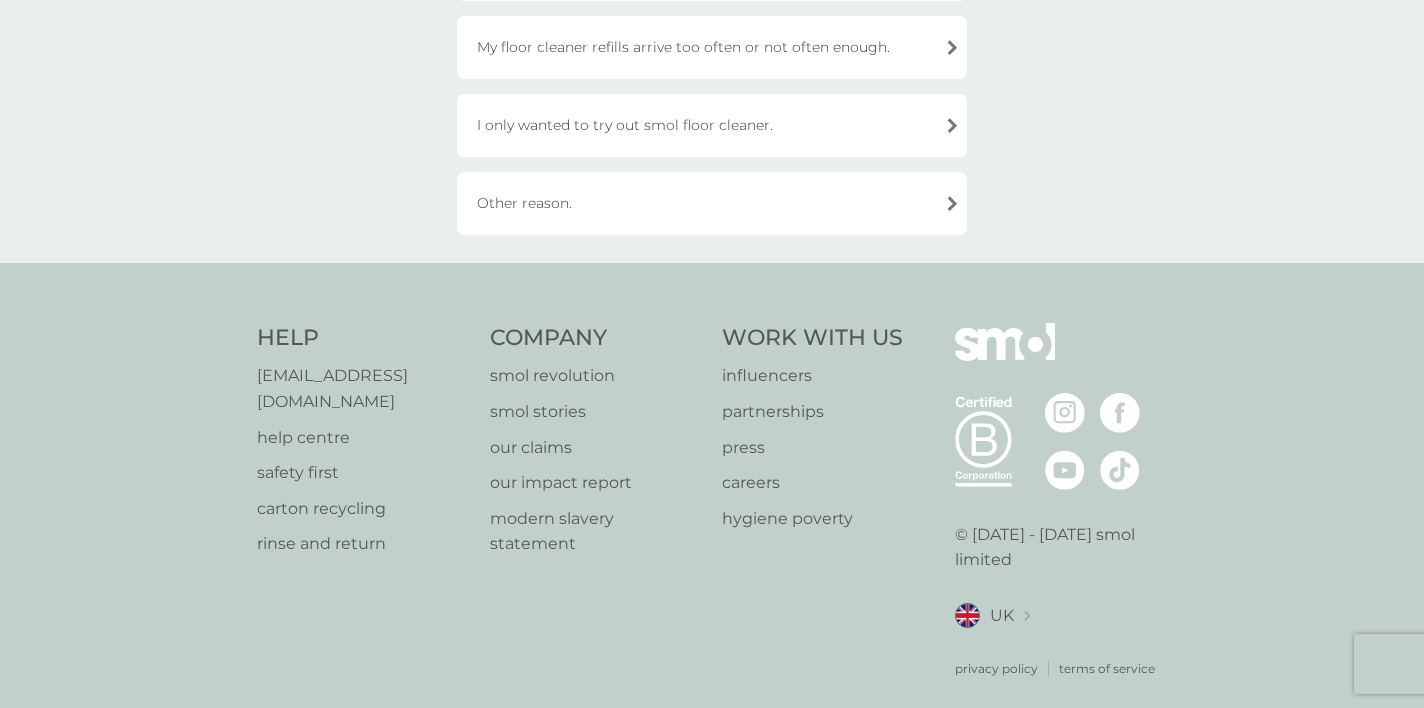 click on "Other reason." at bounding box center [712, 203] 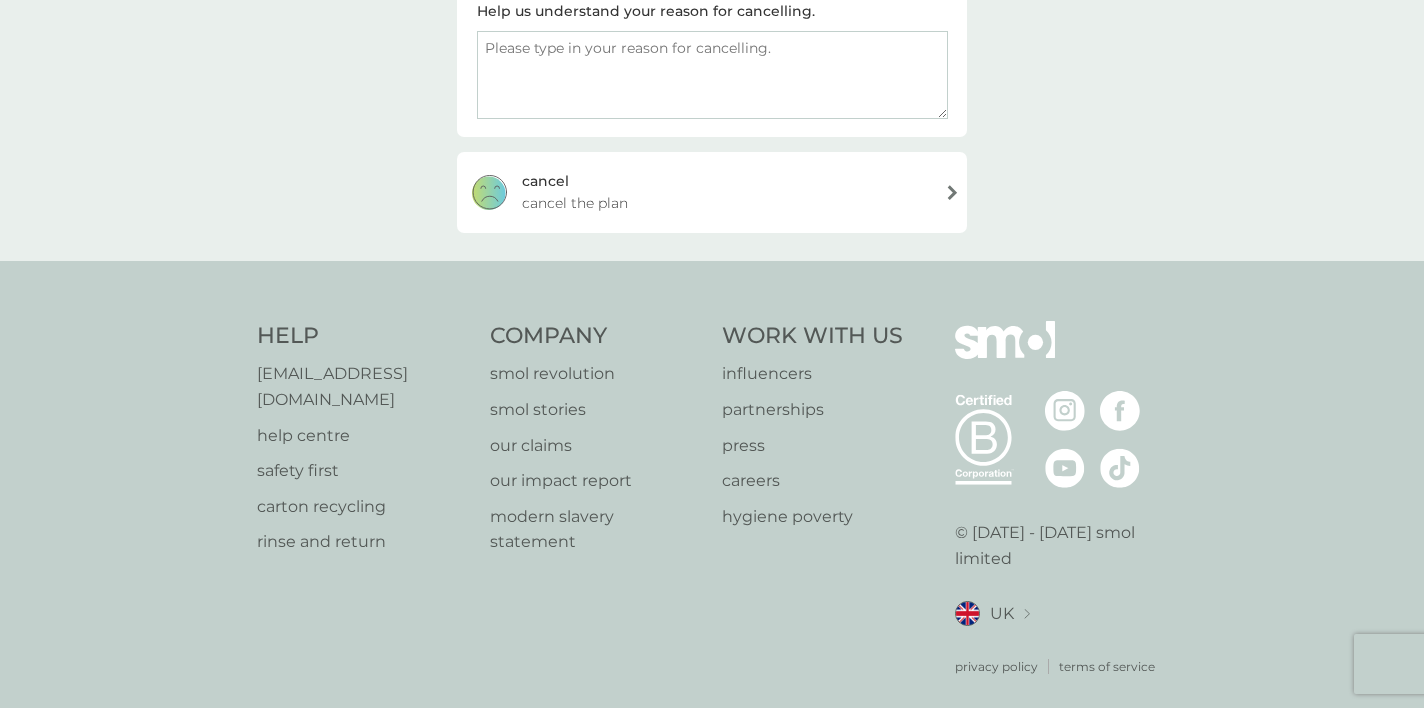 click on "[PERSON_NAME] the plan" at bounding box center (712, 192) 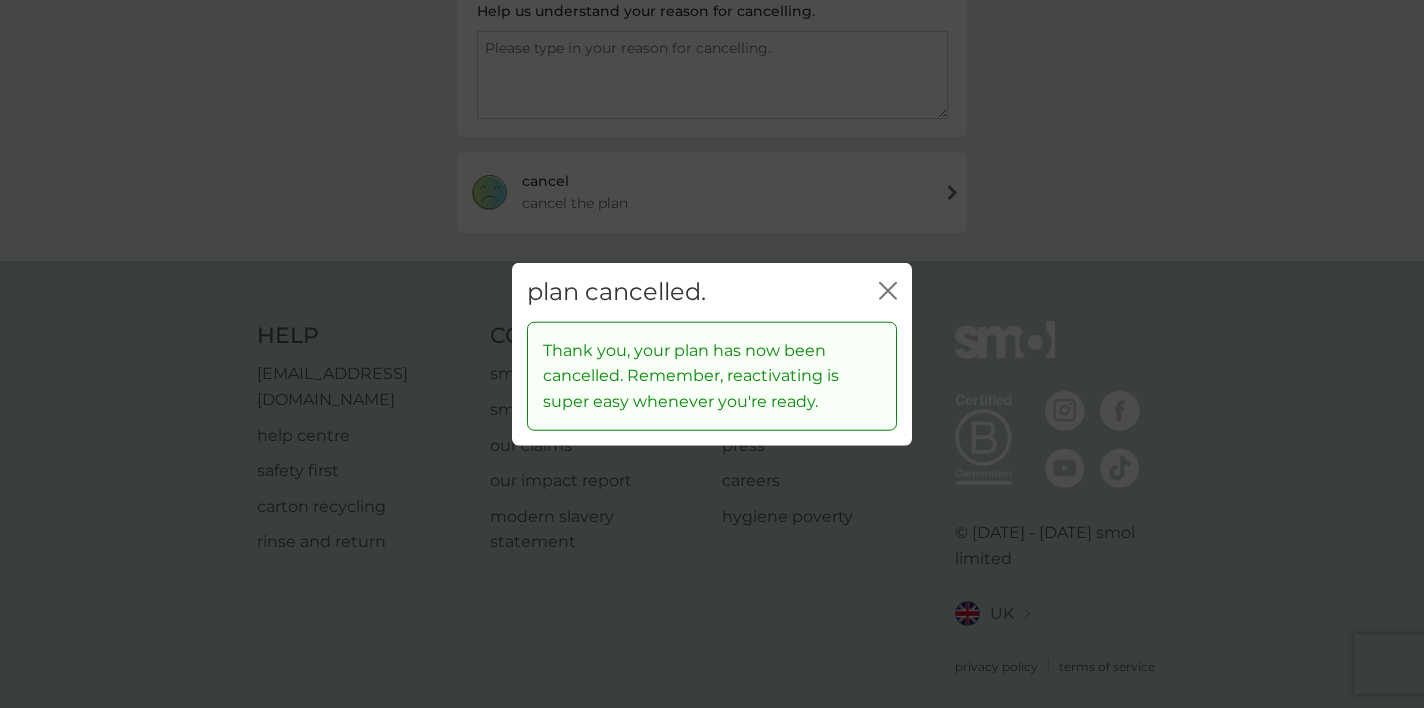 click 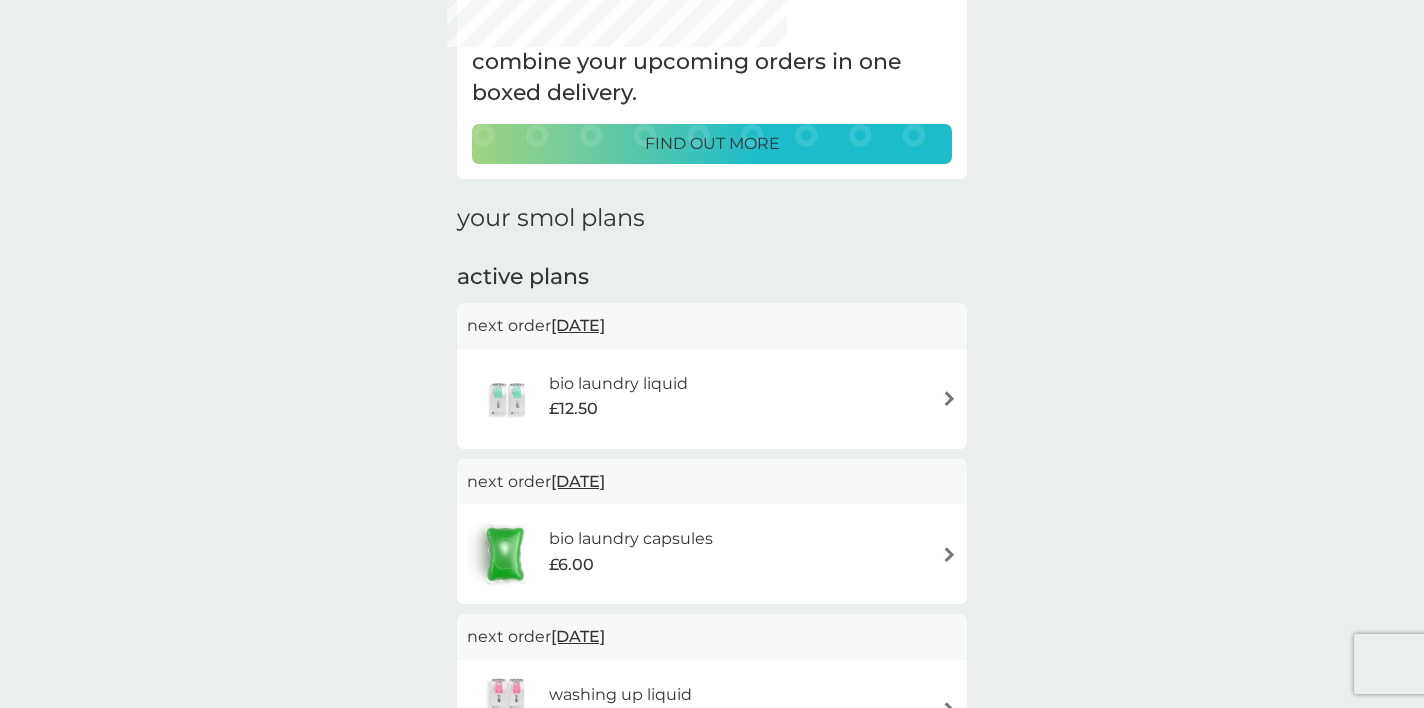 scroll, scrollTop: 120, scrollLeft: 0, axis: vertical 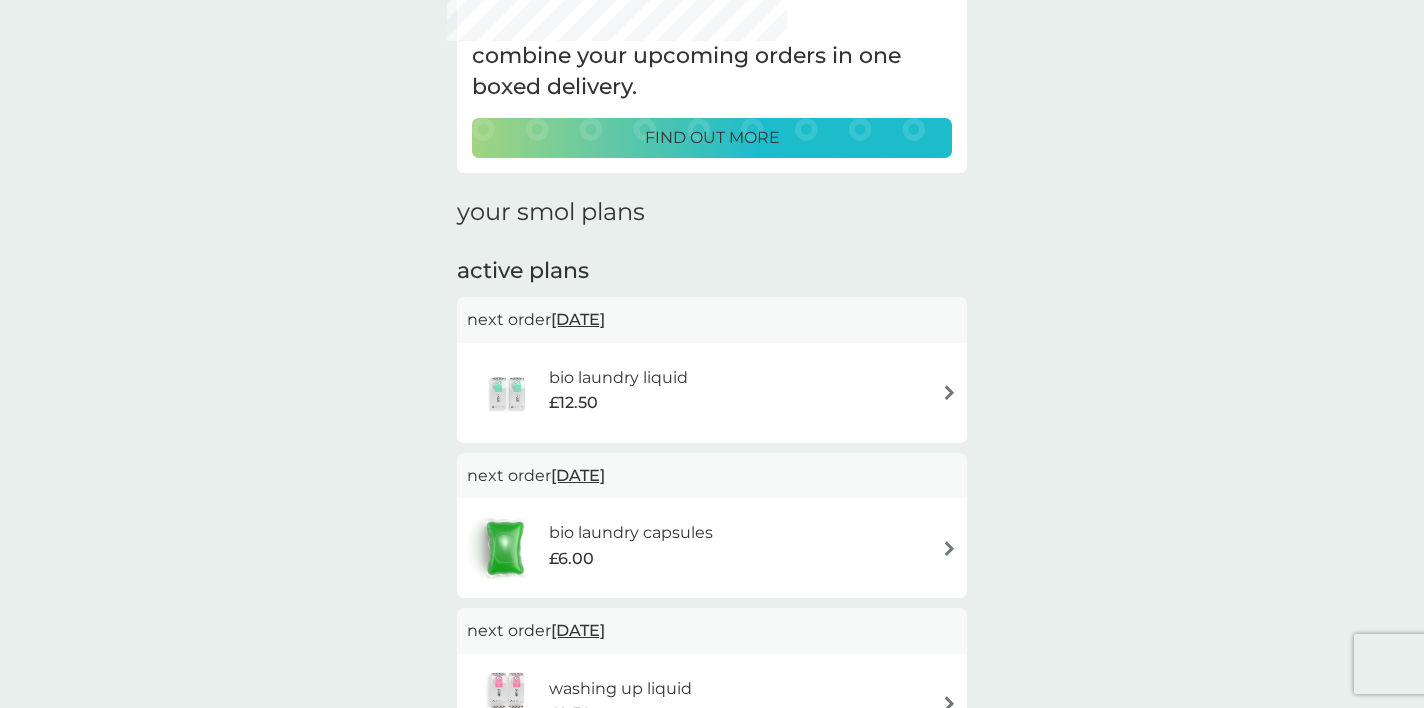 click on "bio laundry liquid £12.50" at bounding box center [712, 393] 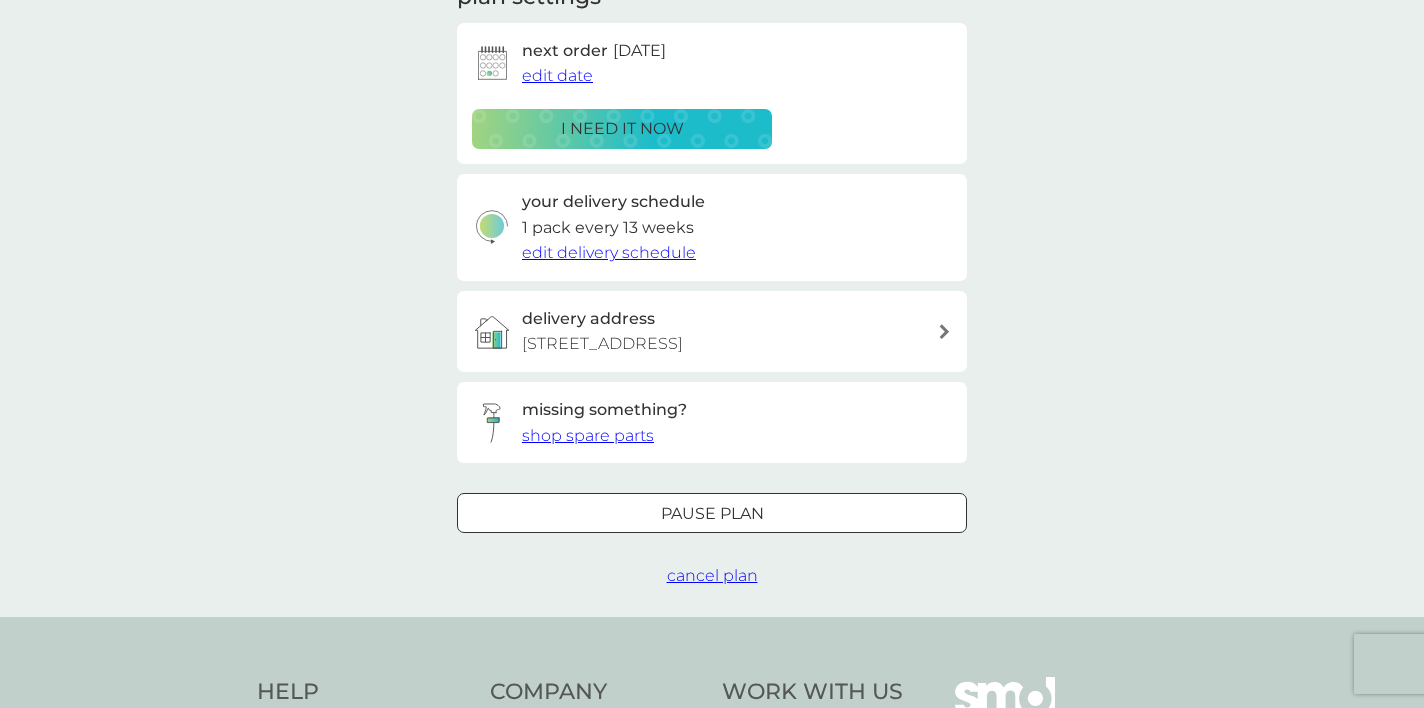 scroll, scrollTop: 329, scrollLeft: 0, axis: vertical 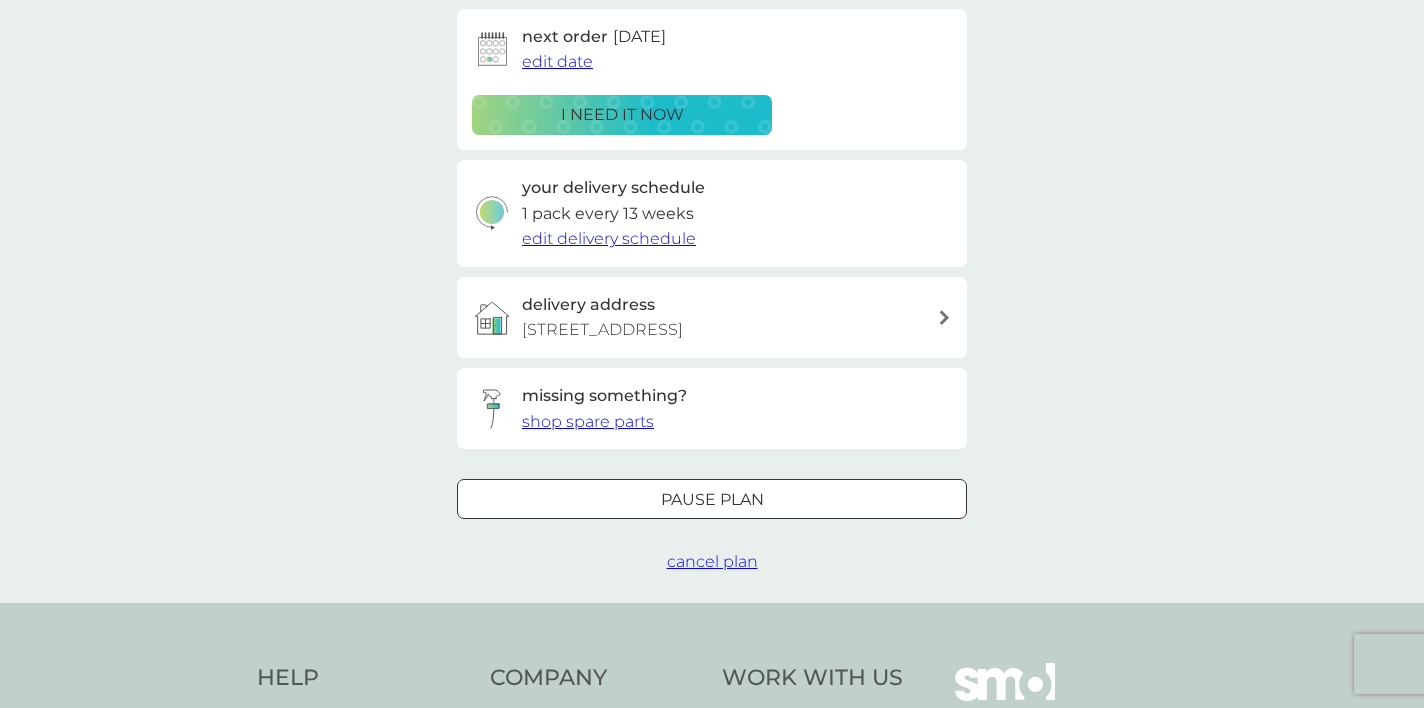 click on "cancel plan" at bounding box center (712, 561) 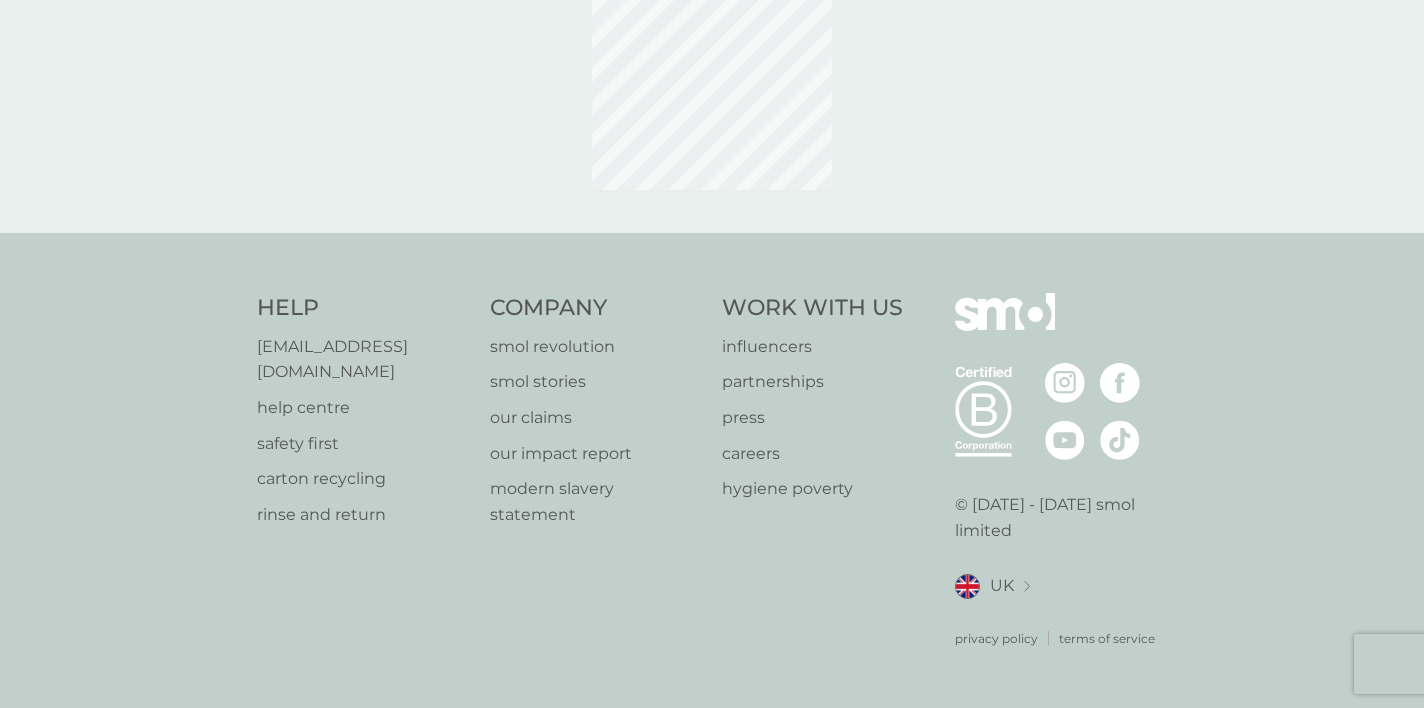 scroll, scrollTop: 0, scrollLeft: 0, axis: both 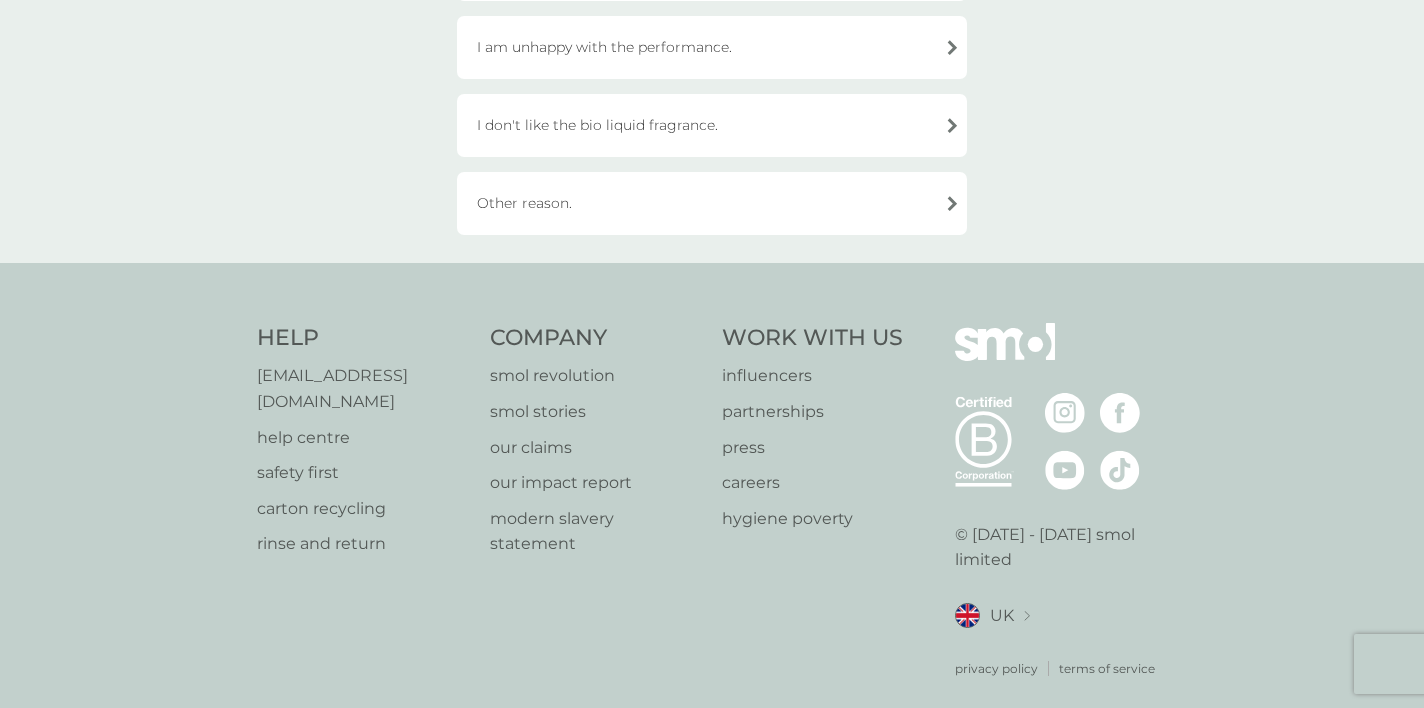click on "Other reason." at bounding box center (712, 203) 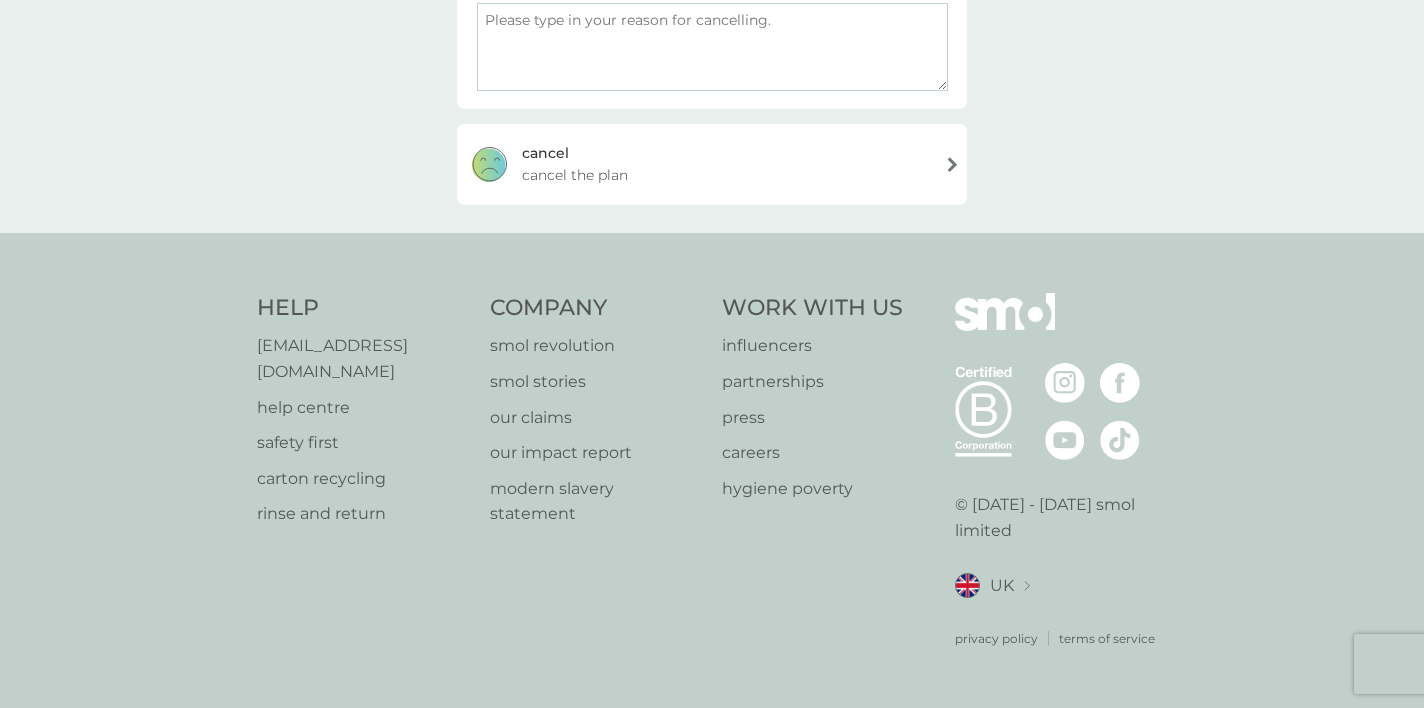 scroll, scrollTop: 369, scrollLeft: 0, axis: vertical 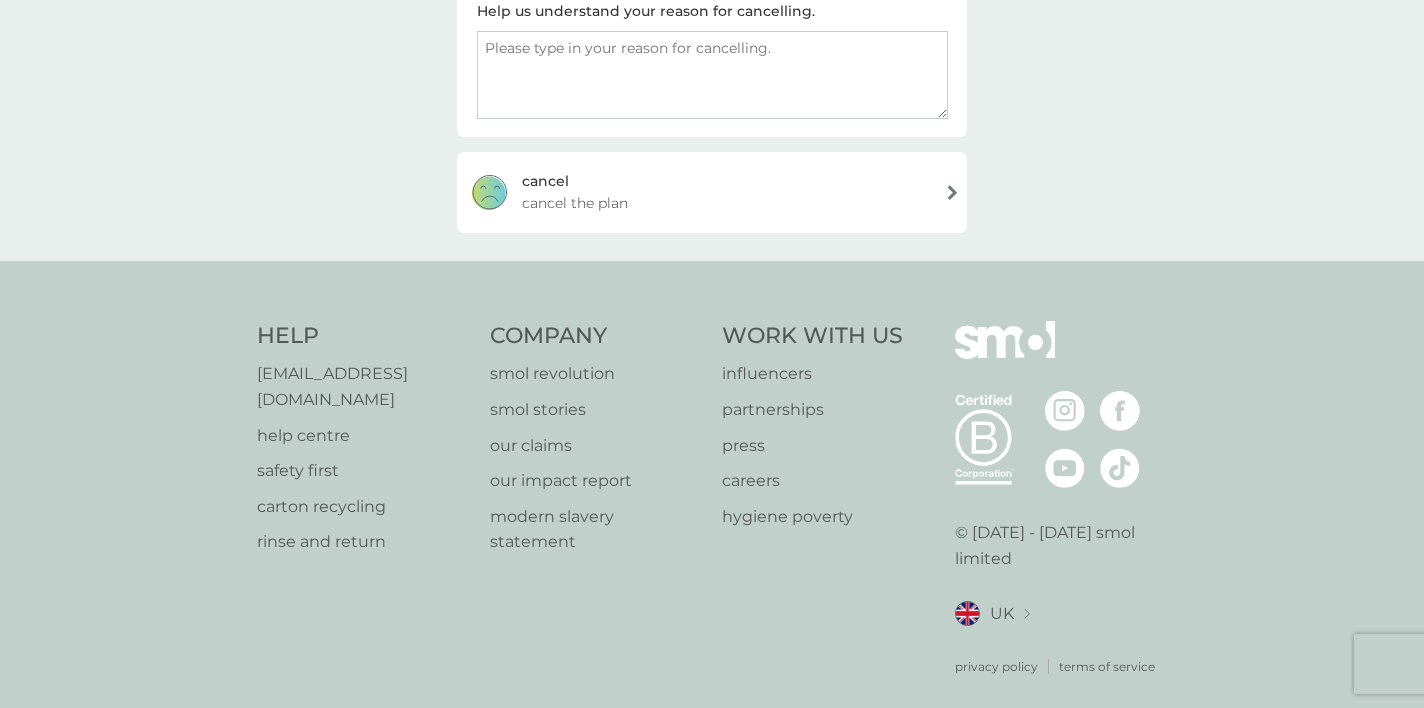 click on "[PERSON_NAME] the plan" at bounding box center (712, 192) 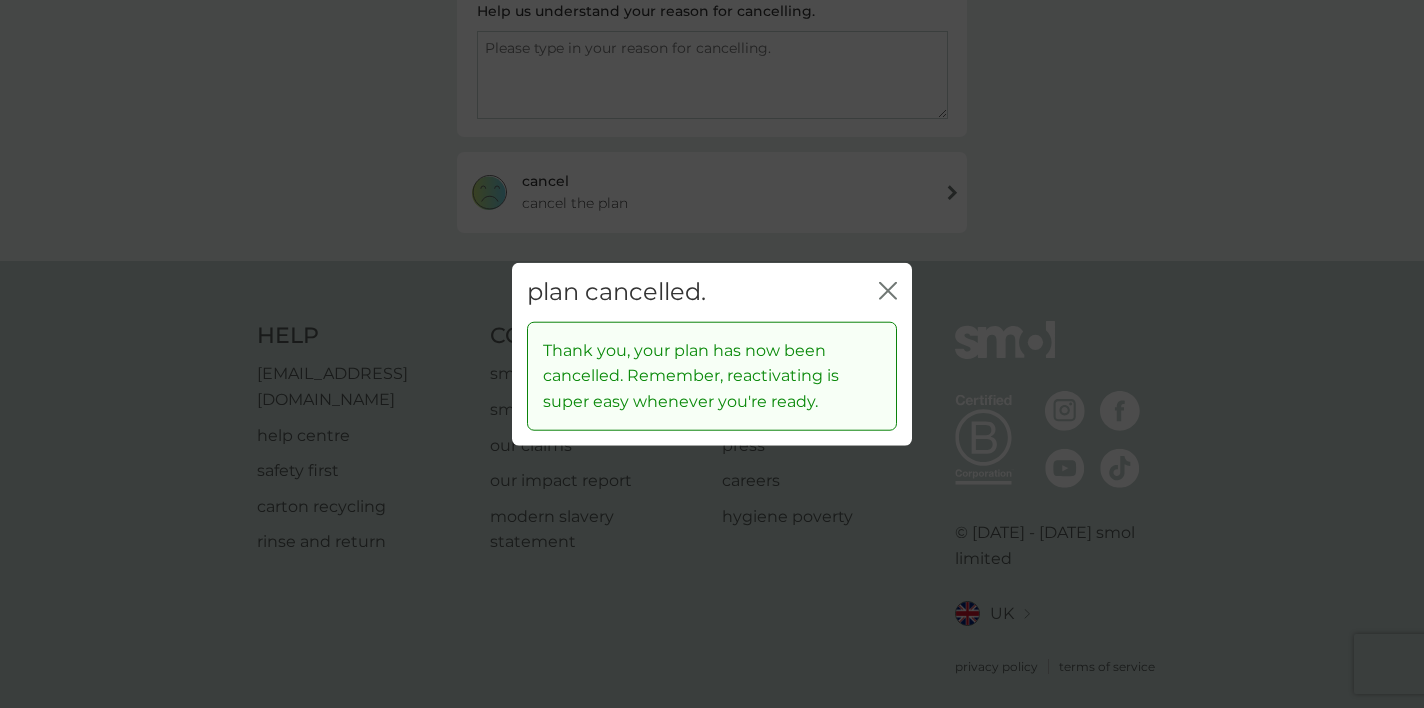 click 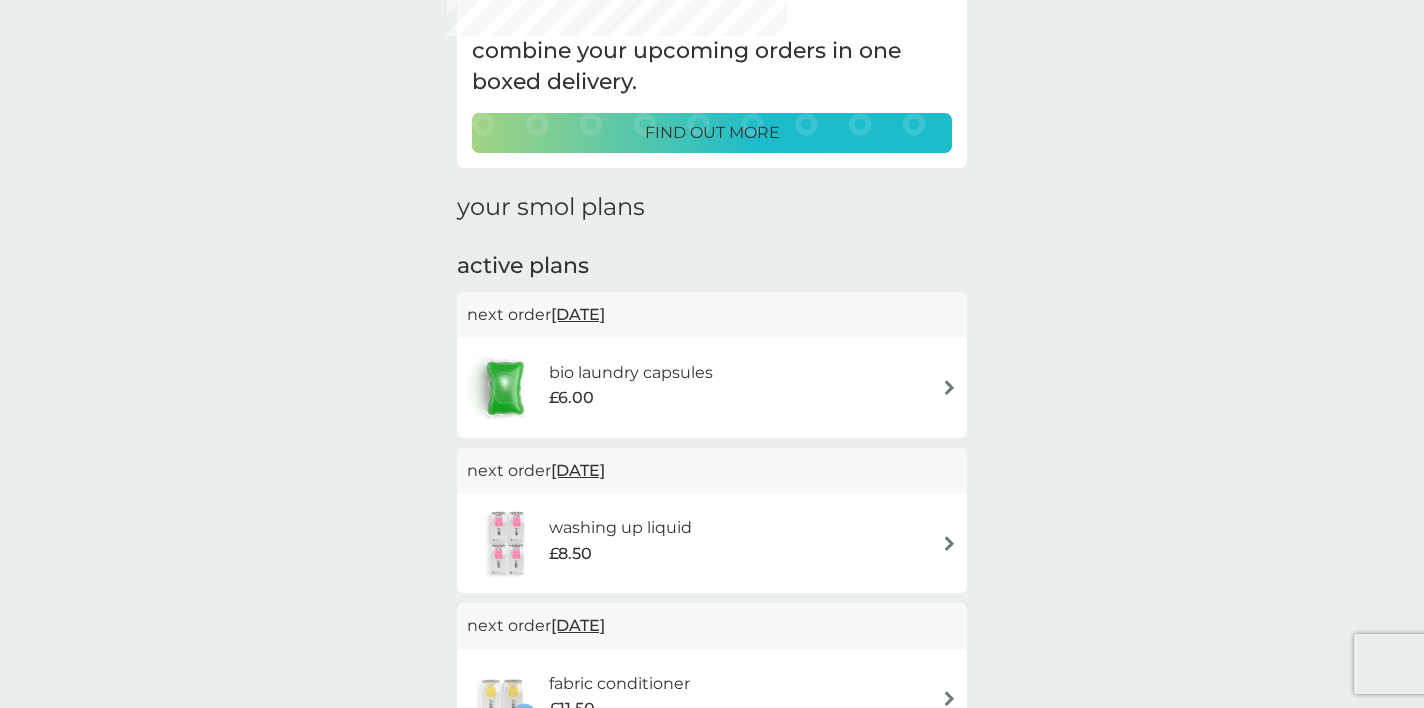 scroll, scrollTop: 138, scrollLeft: 0, axis: vertical 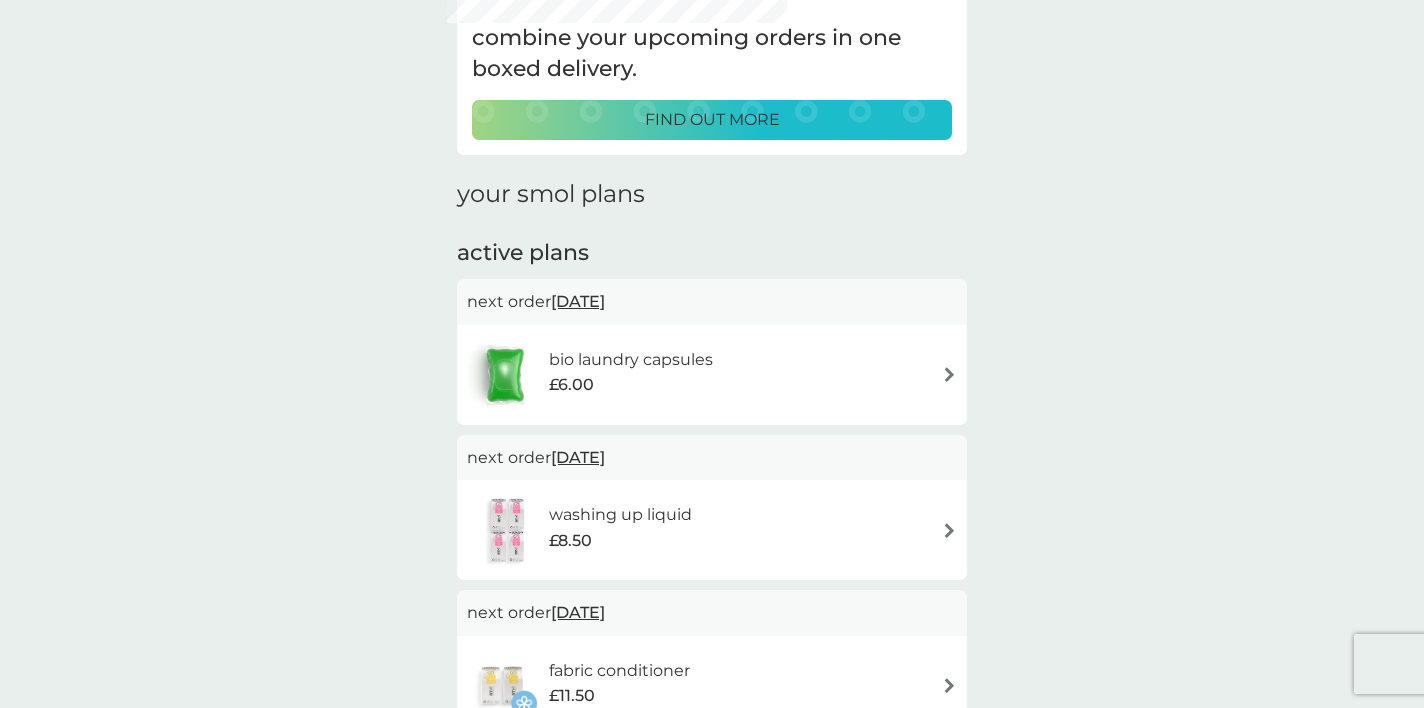 click on "bio laundry capsules £6.00" at bounding box center [712, 375] 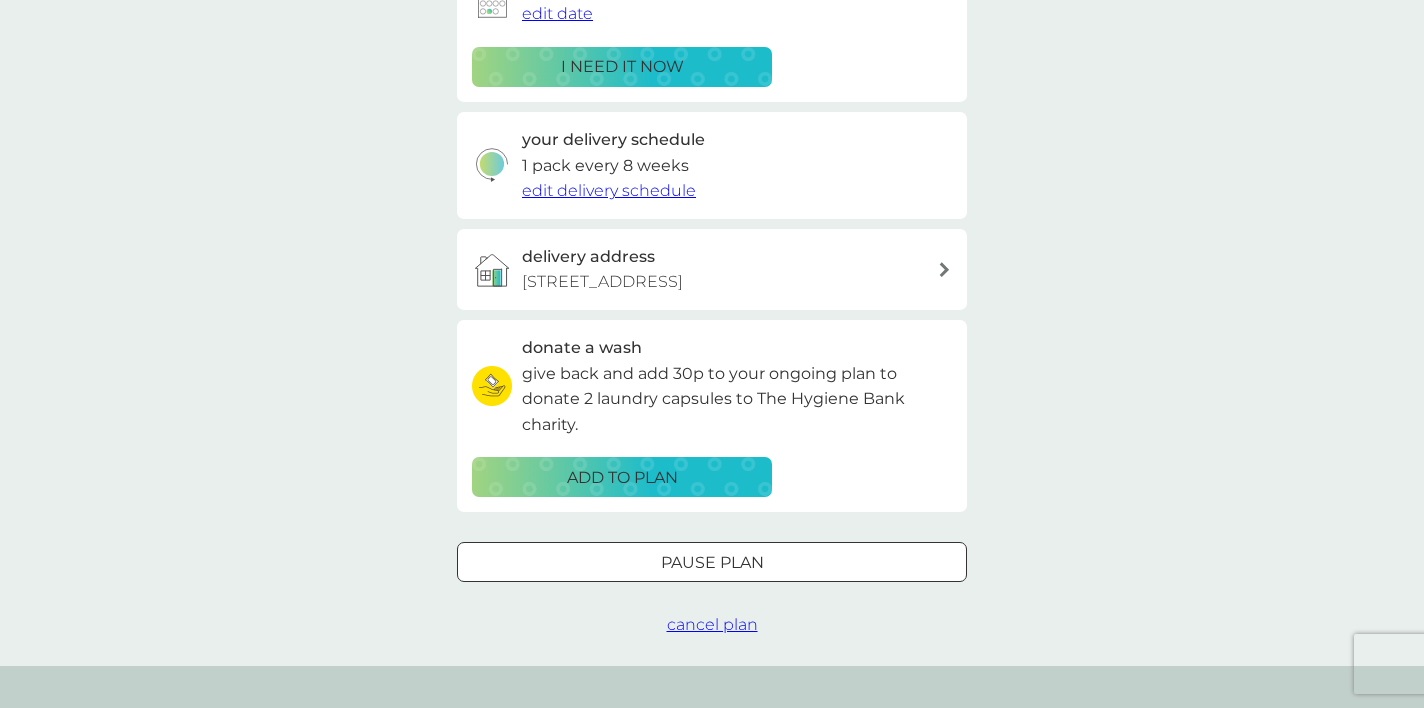 scroll, scrollTop: 379, scrollLeft: 0, axis: vertical 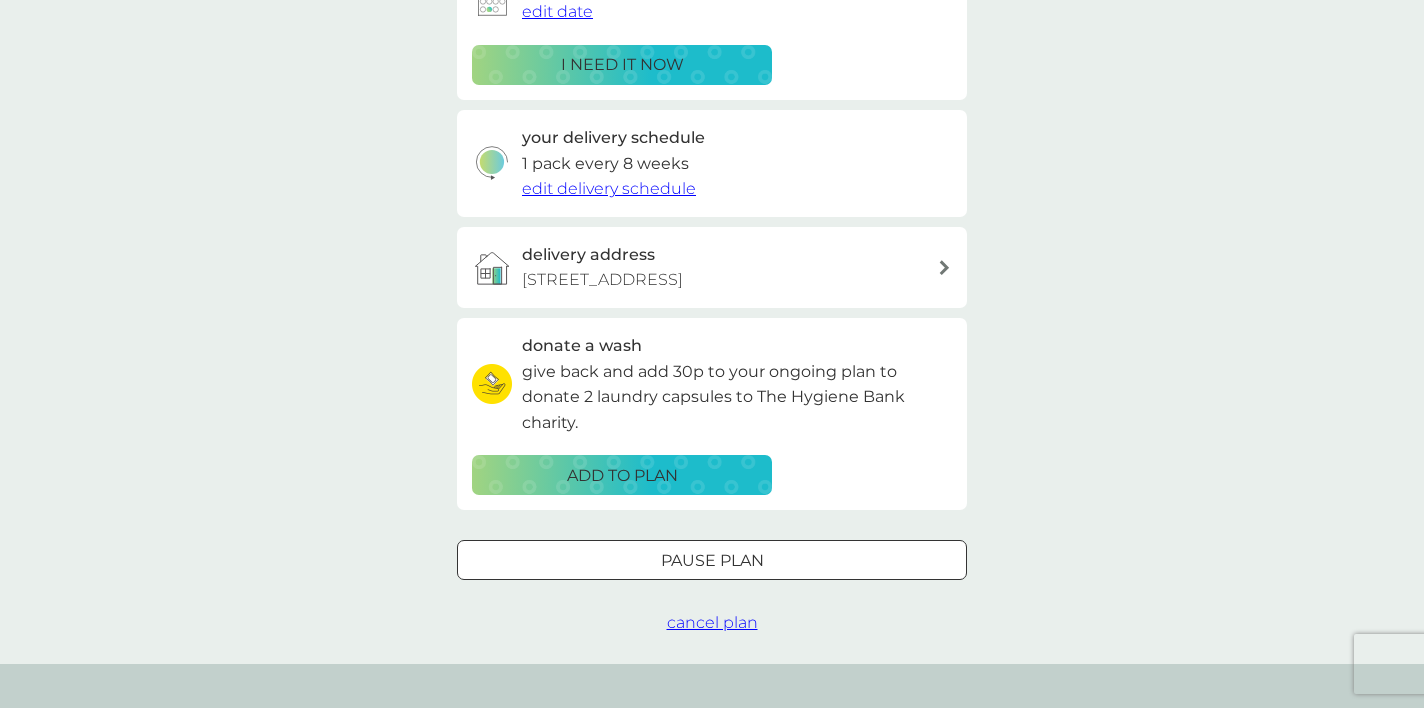 click on "Pause plan" at bounding box center [712, 561] 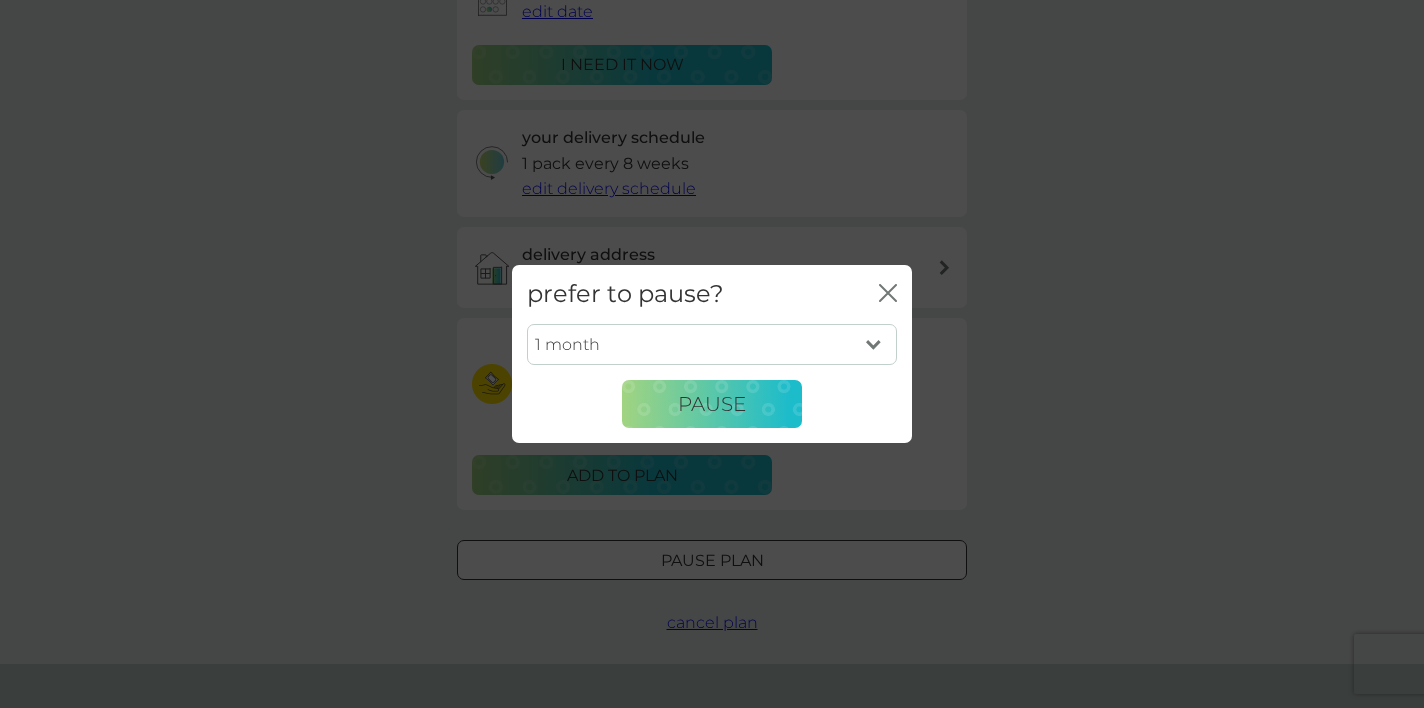 click 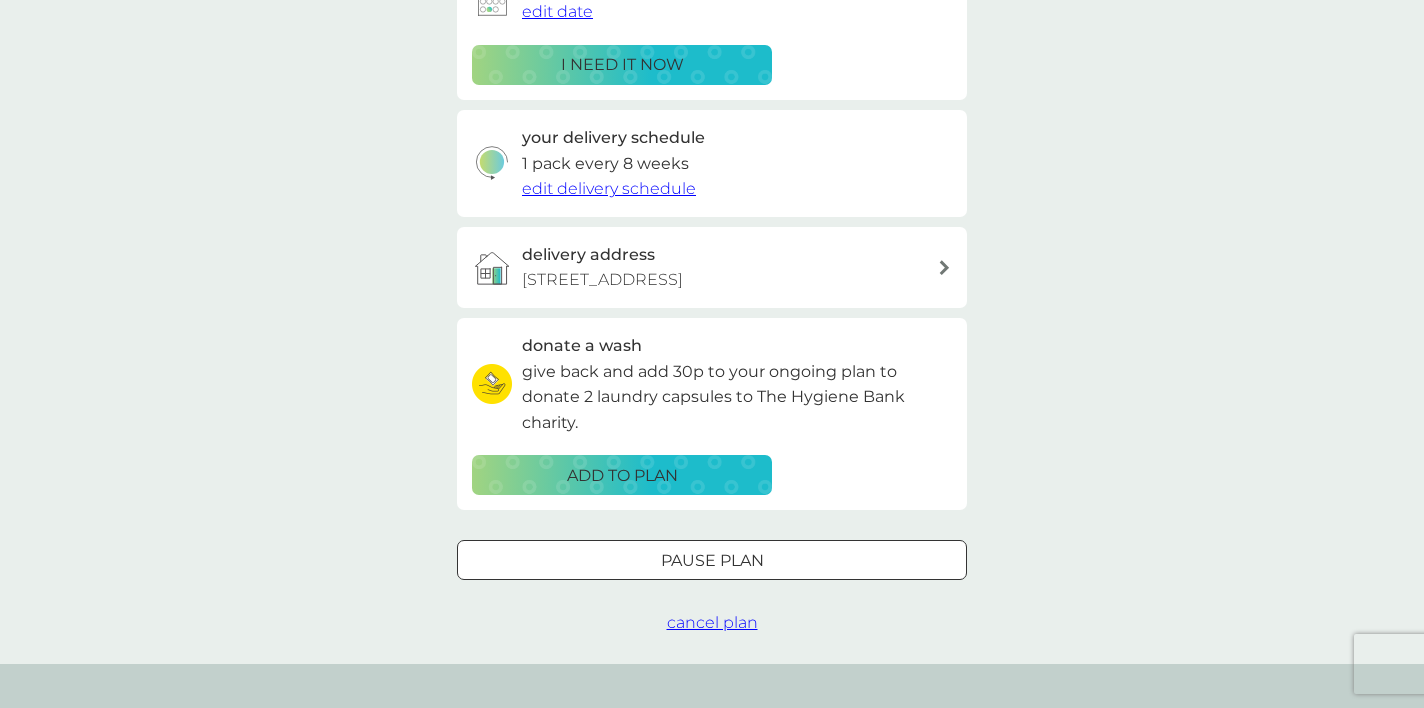 click on "cancel plan" at bounding box center [712, 622] 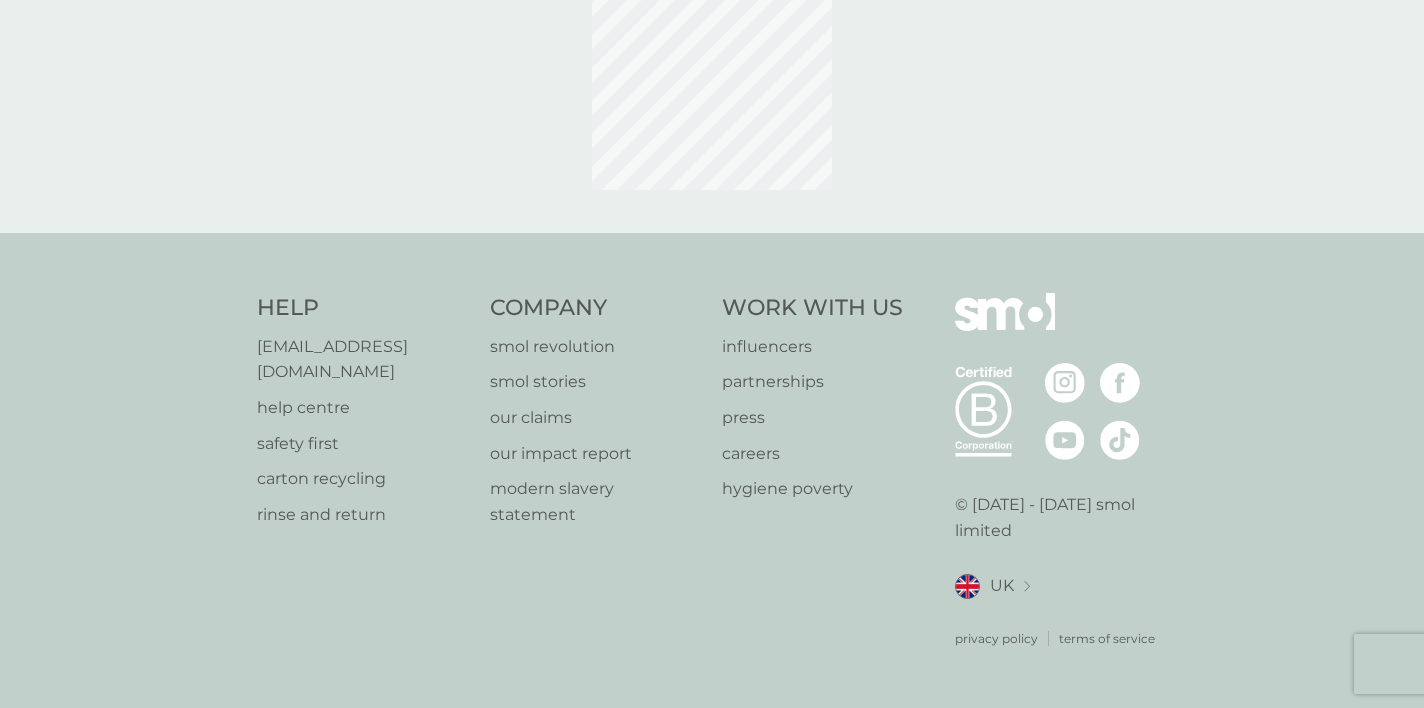 scroll, scrollTop: 0, scrollLeft: 0, axis: both 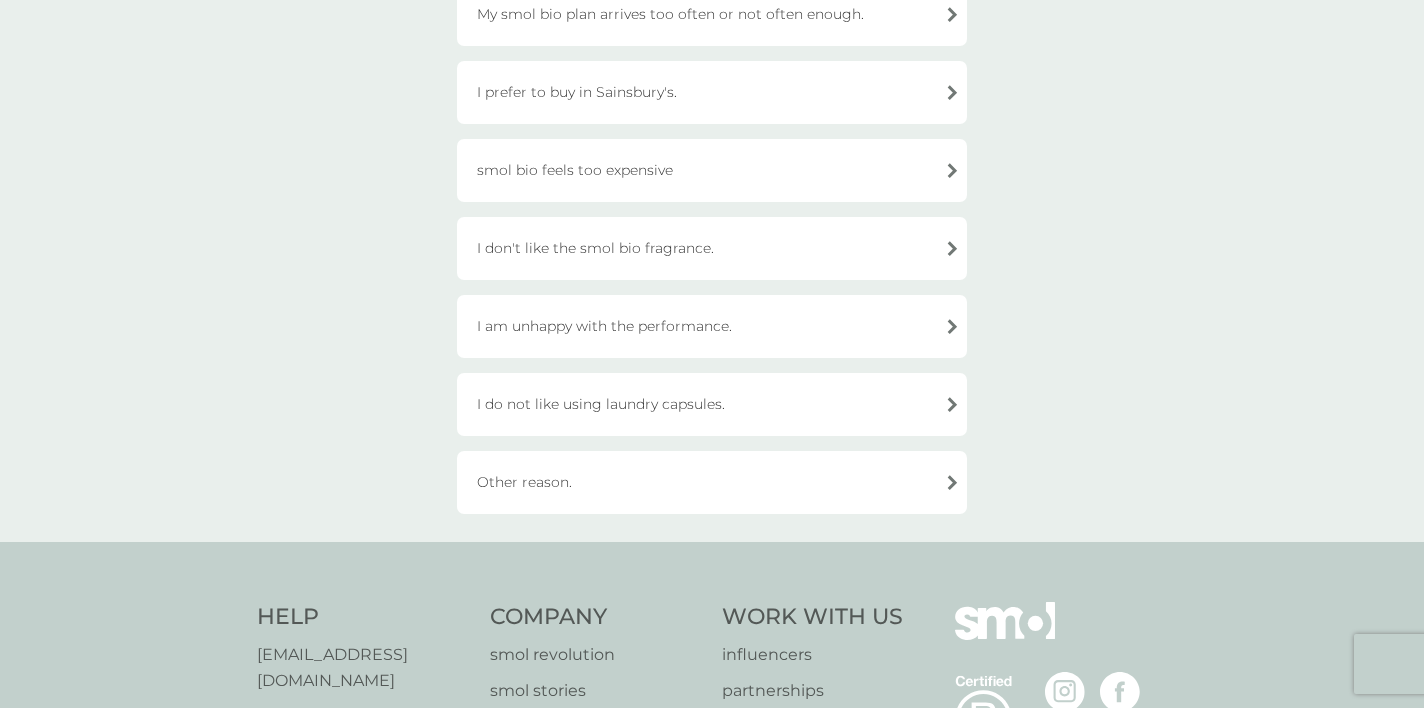 click on "Other reason." at bounding box center [712, 482] 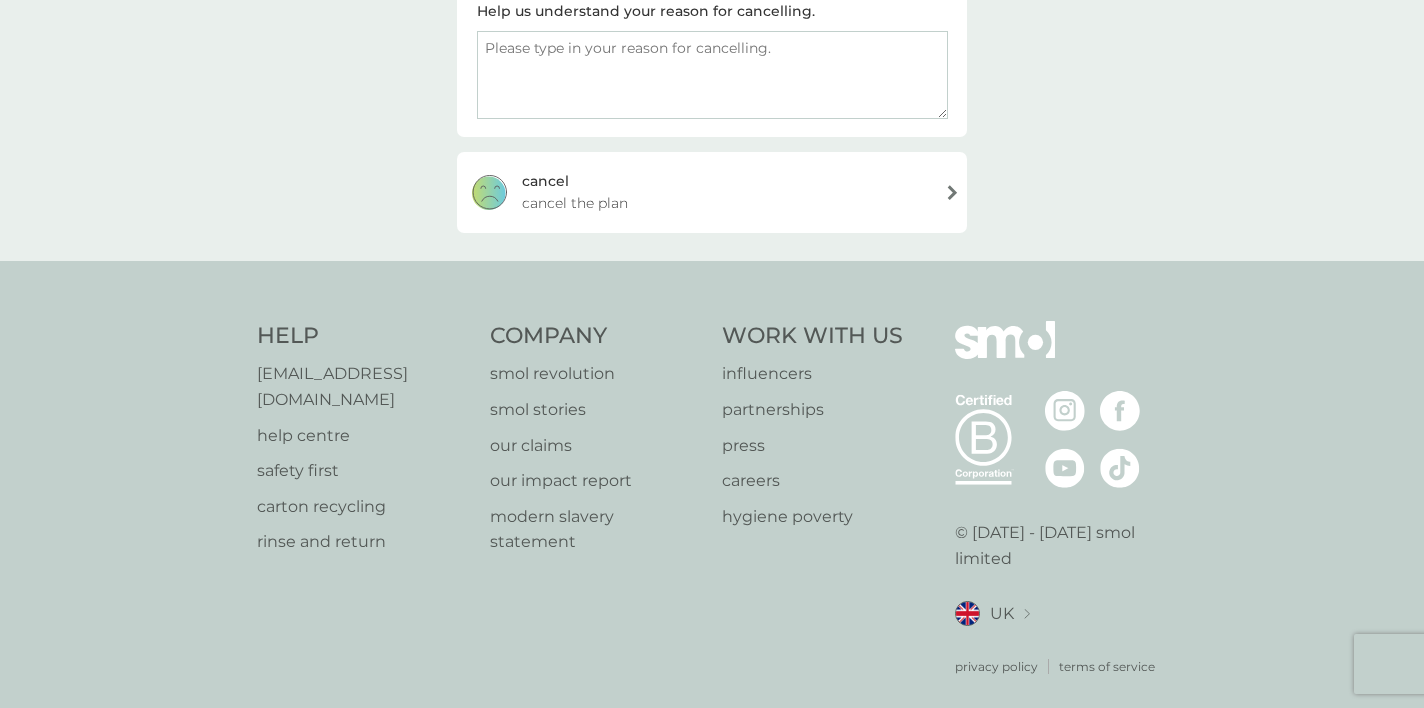 click on "[PERSON_NAME] the plan" at bounding box center [712, 192] 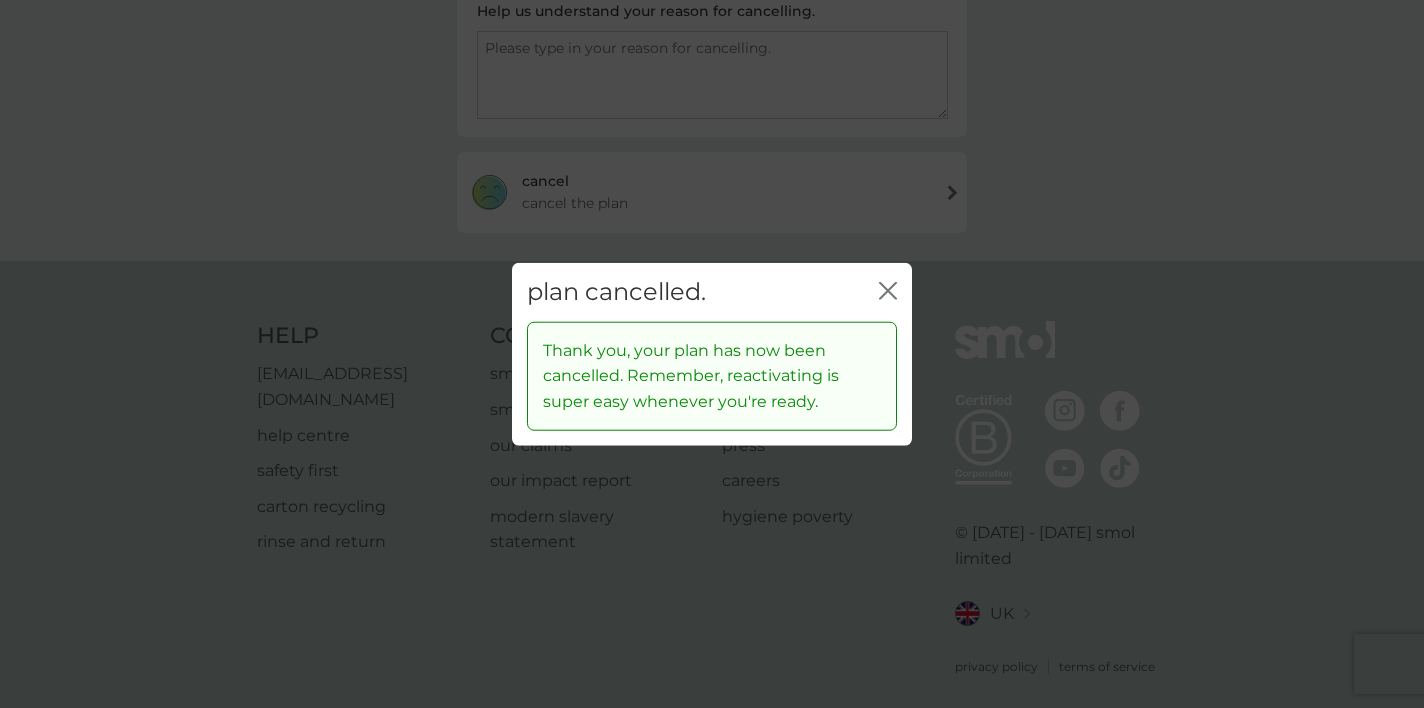 click on "close" 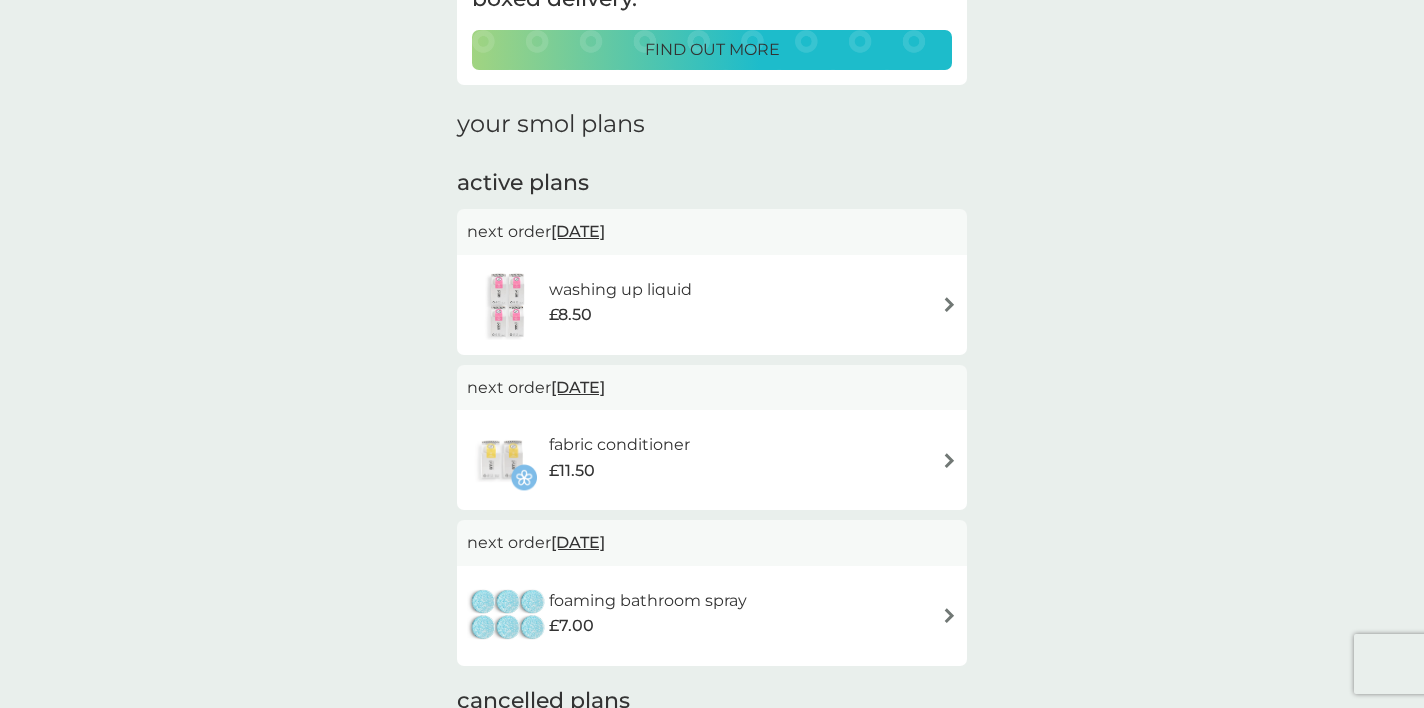 scroll, scrollTop: 216, scrollLeft: 0, axis: vertical 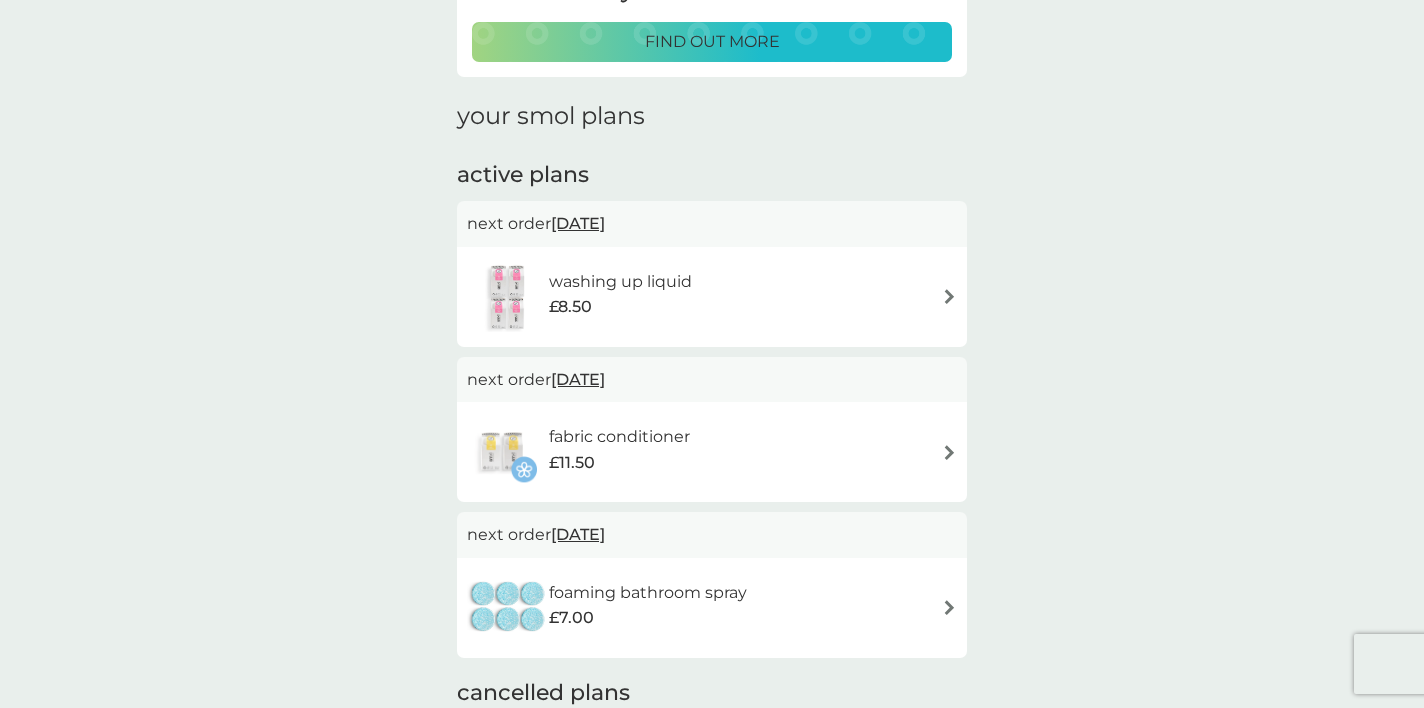 click on "washing up liquid £8.50" at bounding box center (712, 297) 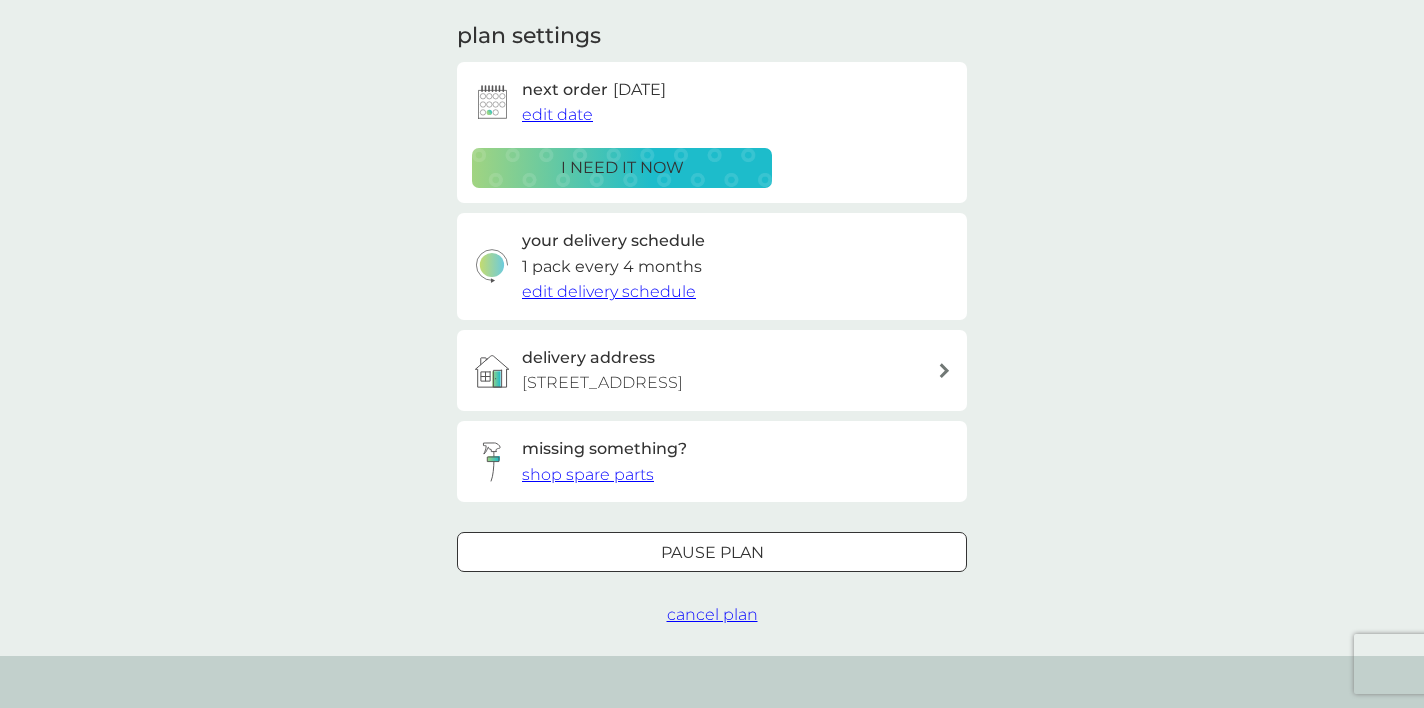 scroll, scrollTop: 336, scrollLeft: 0, axis: vertical 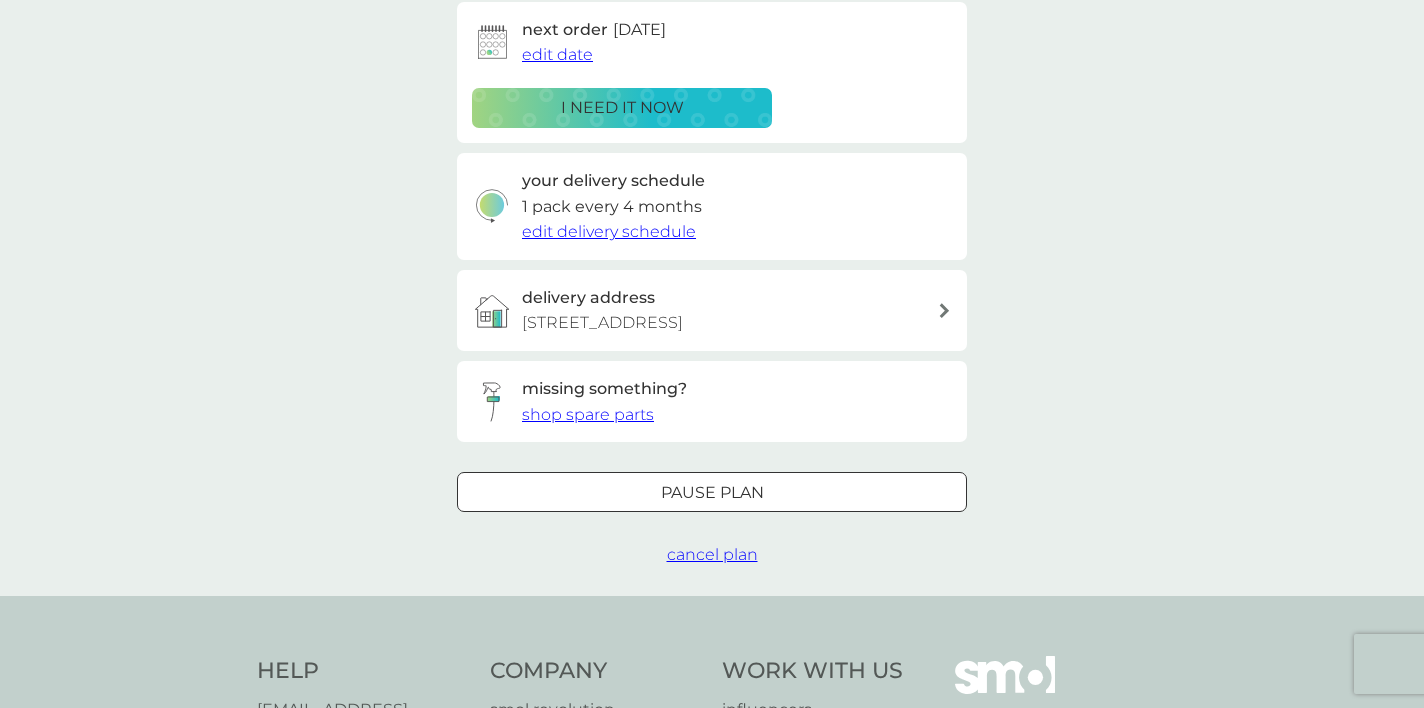 click on "cancel plan" at bounding box center [712, 554] 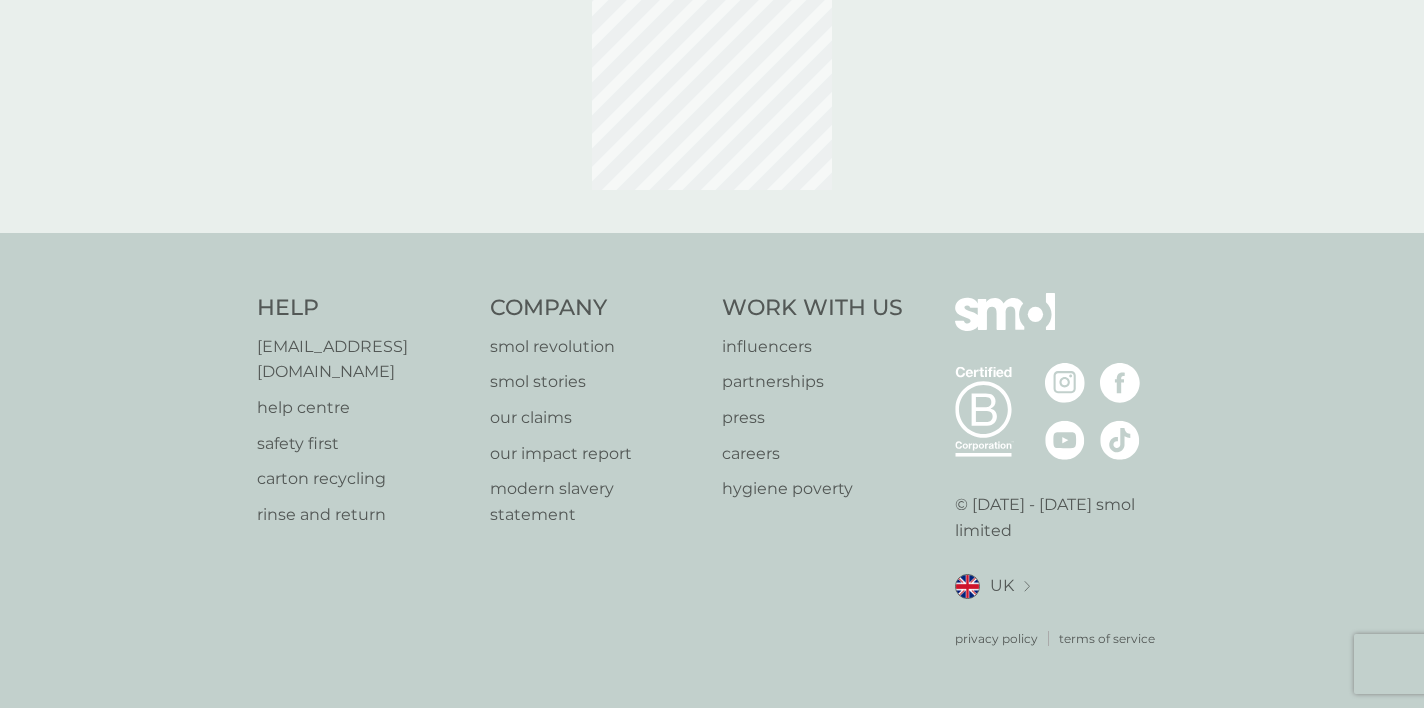 scroll, scrollTop: 0, scrollLeft: 0, axis: both 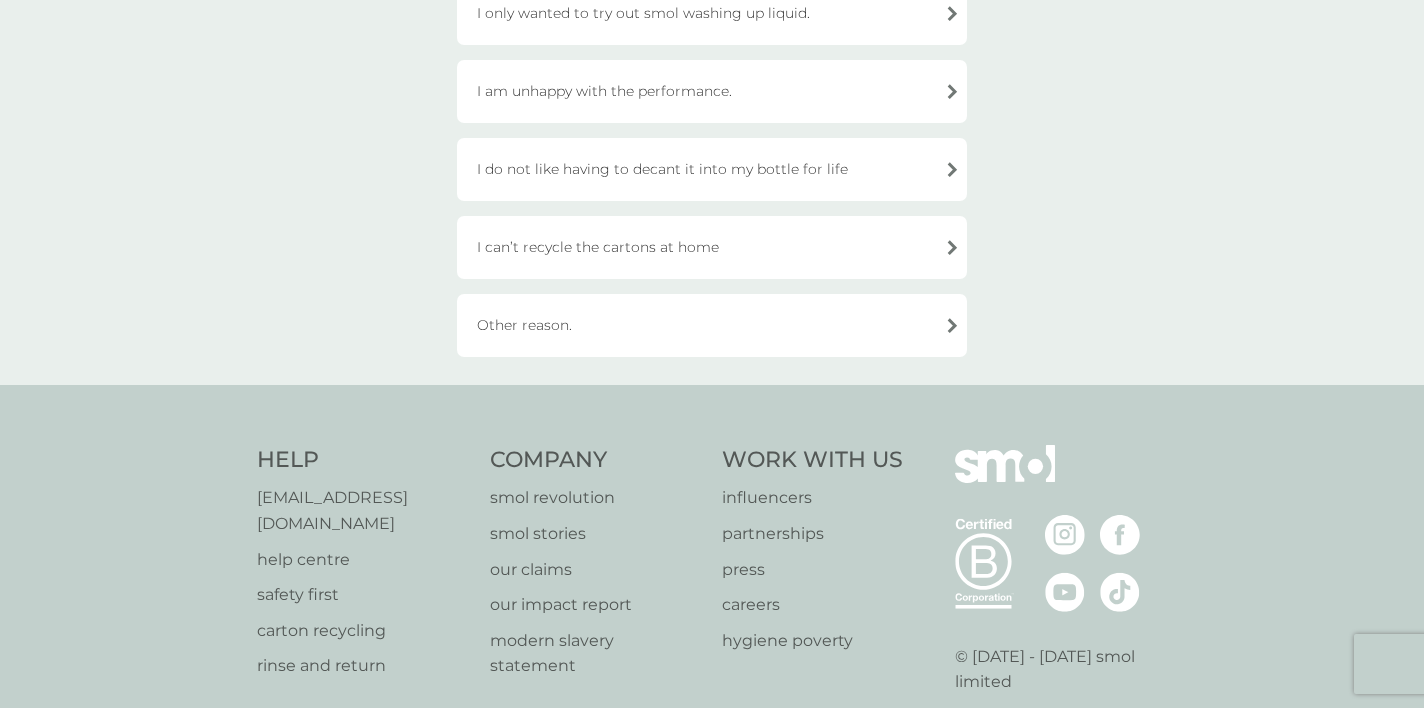 click on "Other reason." at bounding box center [712, 325] 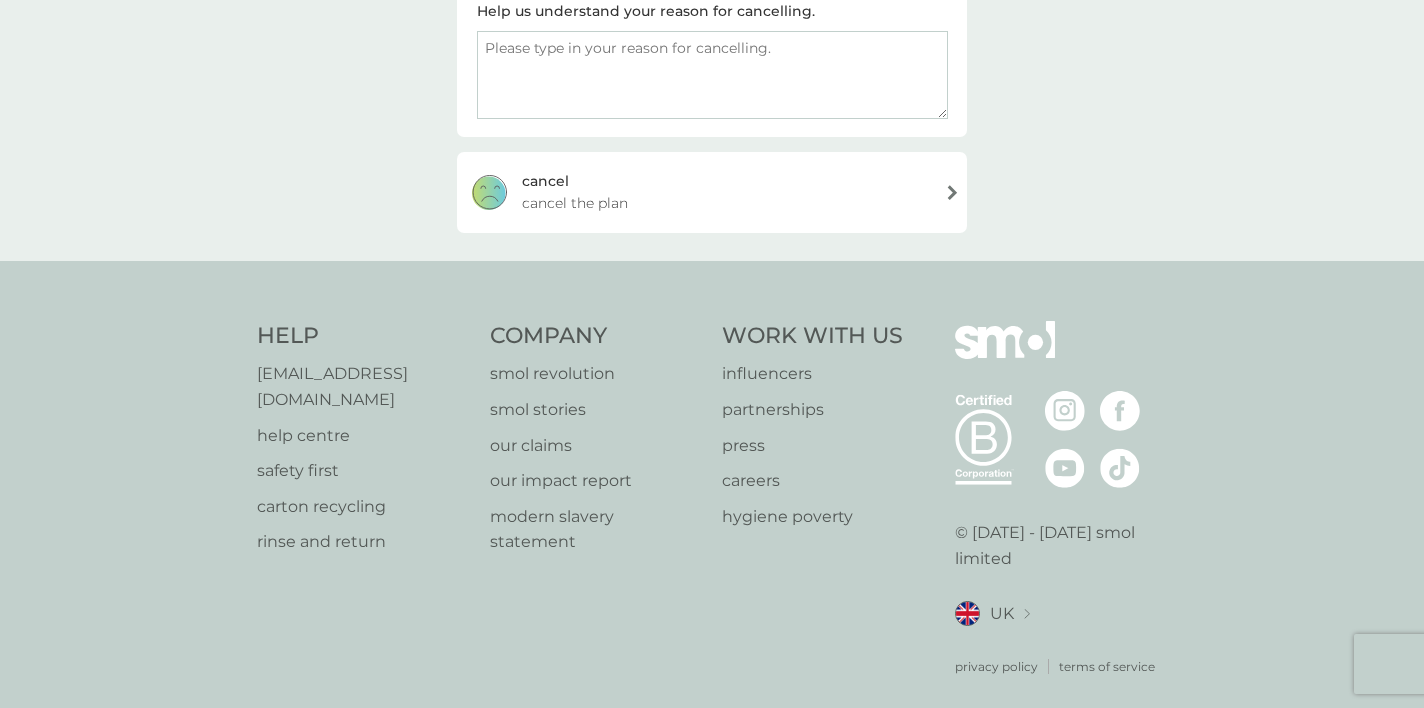 click on "[PERSON_NAME] the plan" at bounding box center [712, 192] 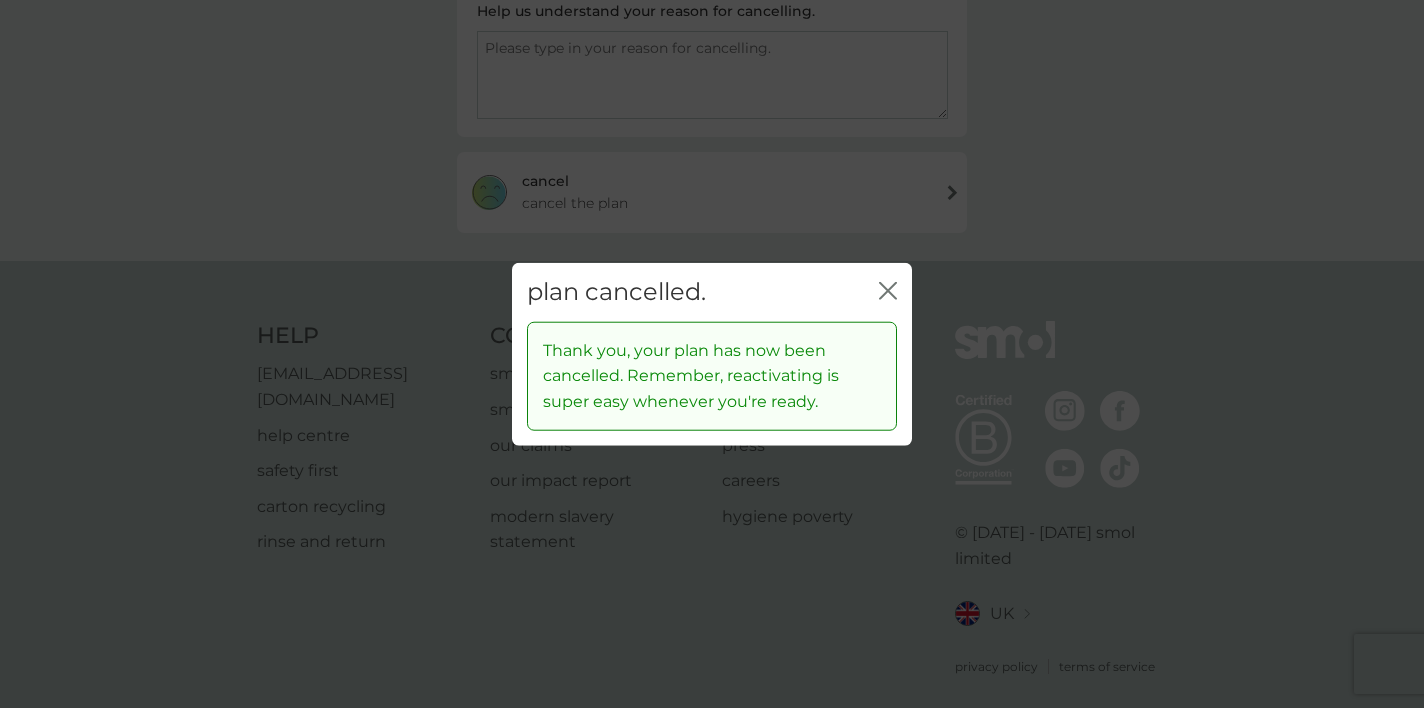 click on "close" 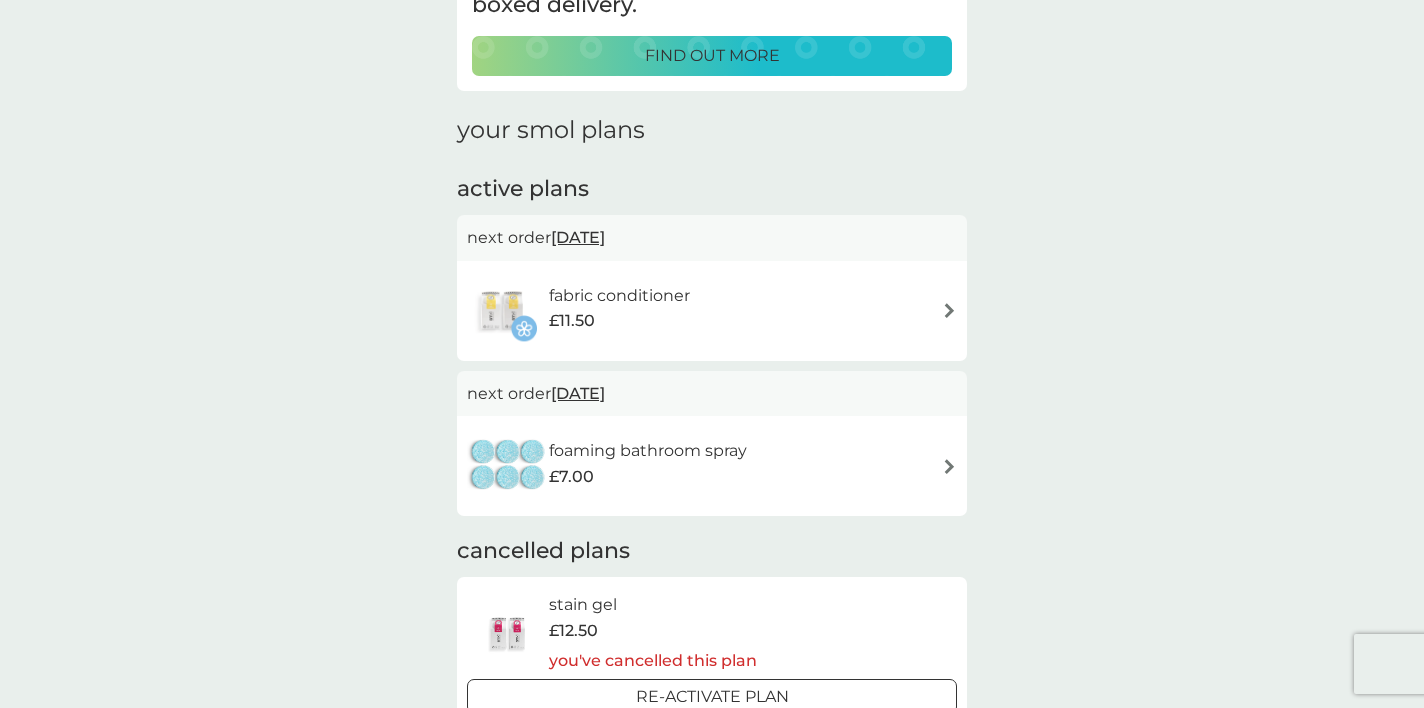 scroll, scrollTop: 210, scrollLeft: 0, axis: vertical 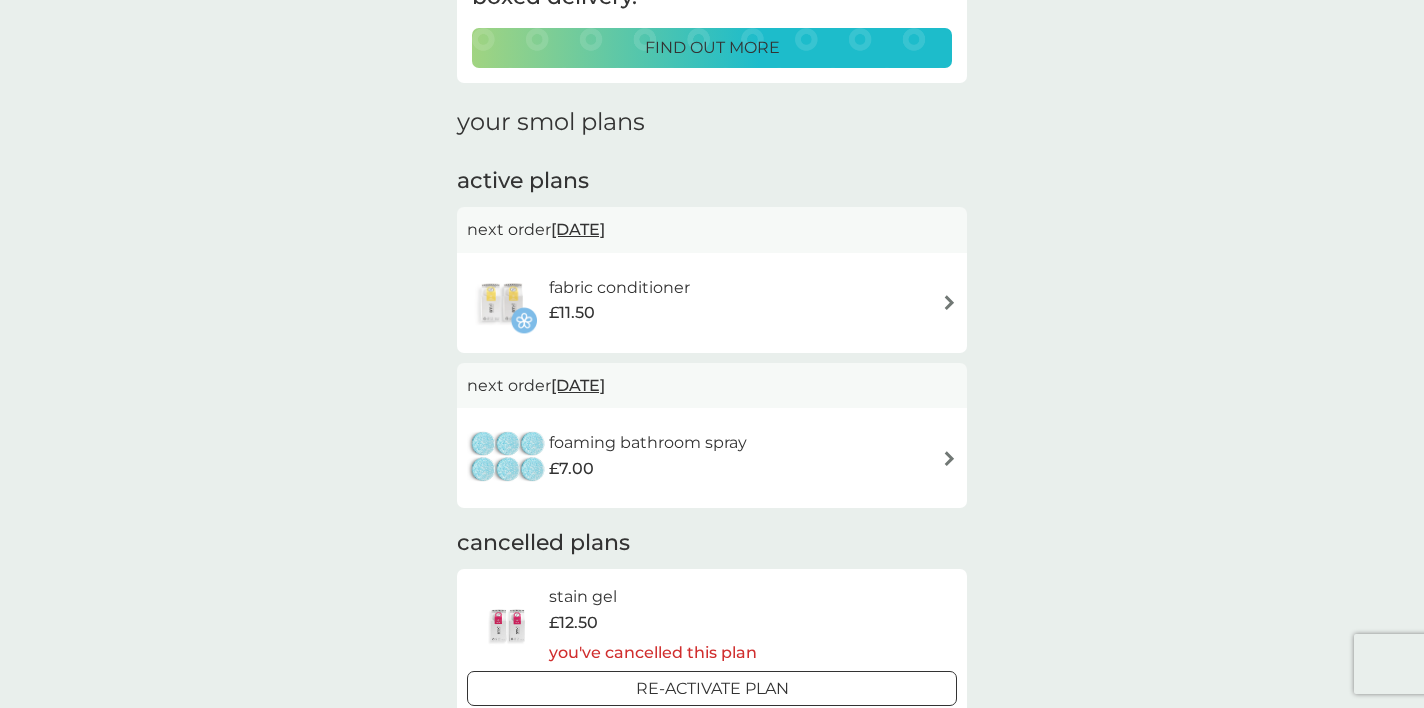 click on "fabric conditioner £11.50" at bounding box center (712, 303) 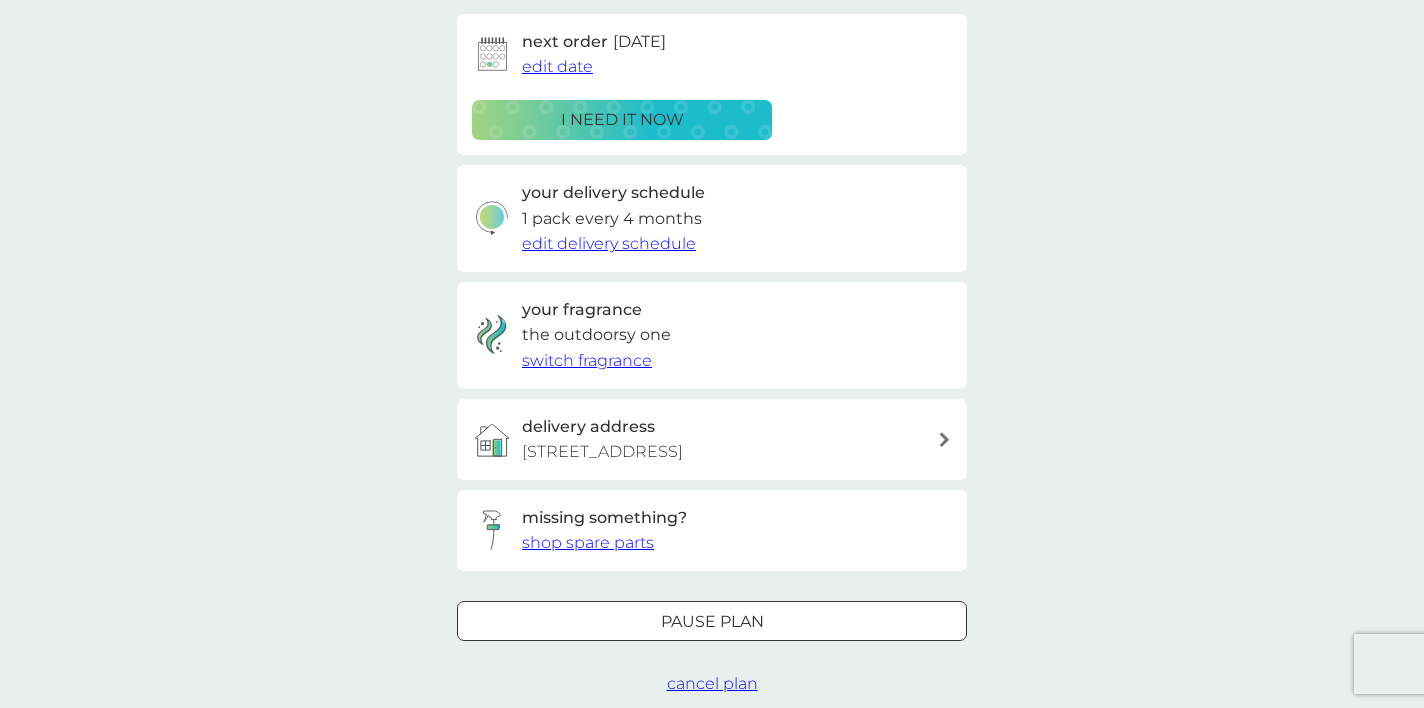 scroll, scrollTop: 524, scrollLeft: 0, axis: vertical 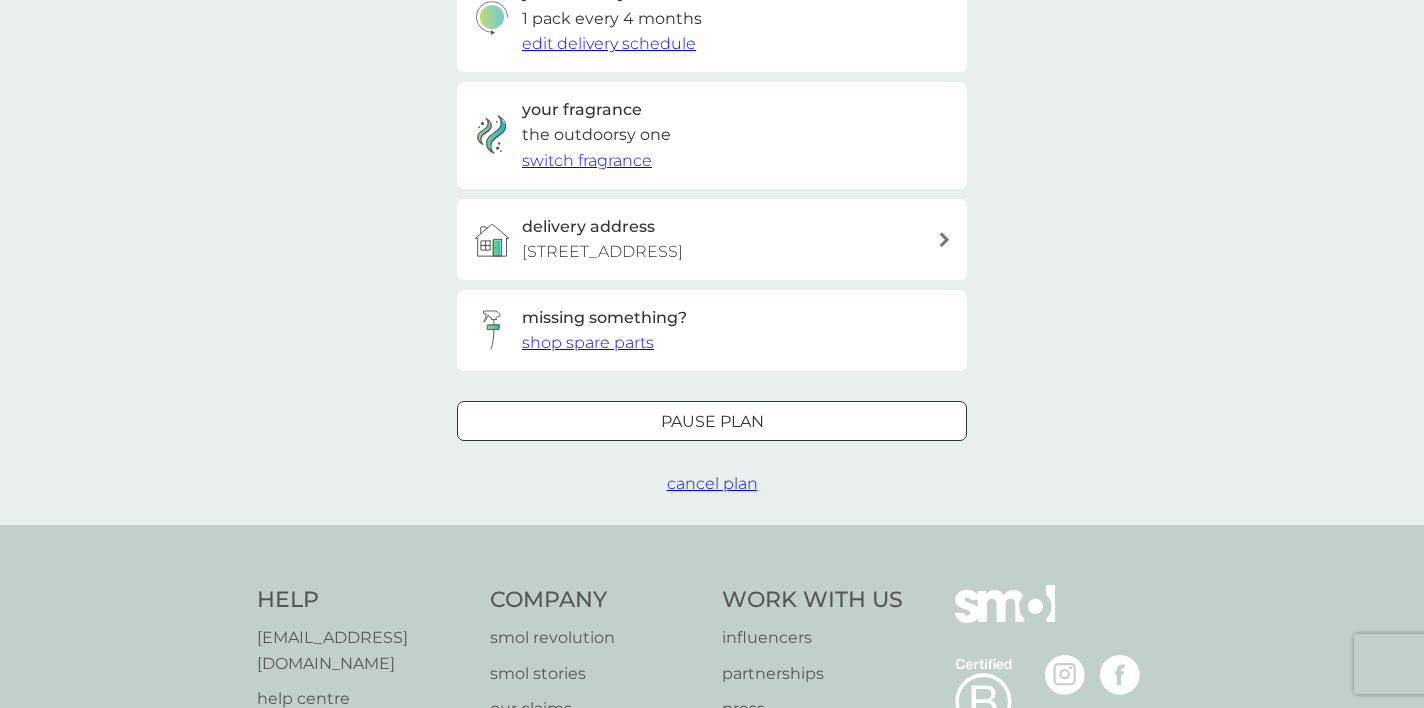 click on "cancel plan" at bounding box center [712, 483] 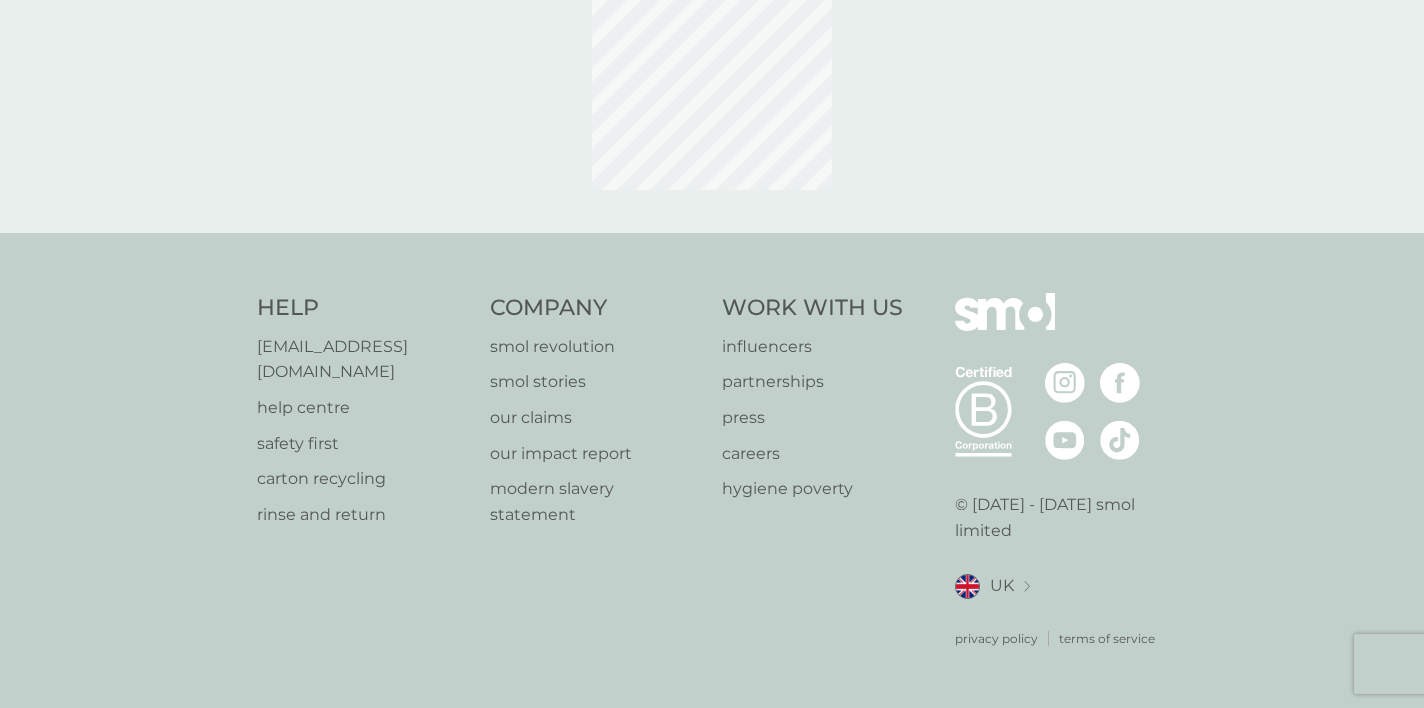 scroll, scrollTop: 0, scrollLeft: 0, axis: both 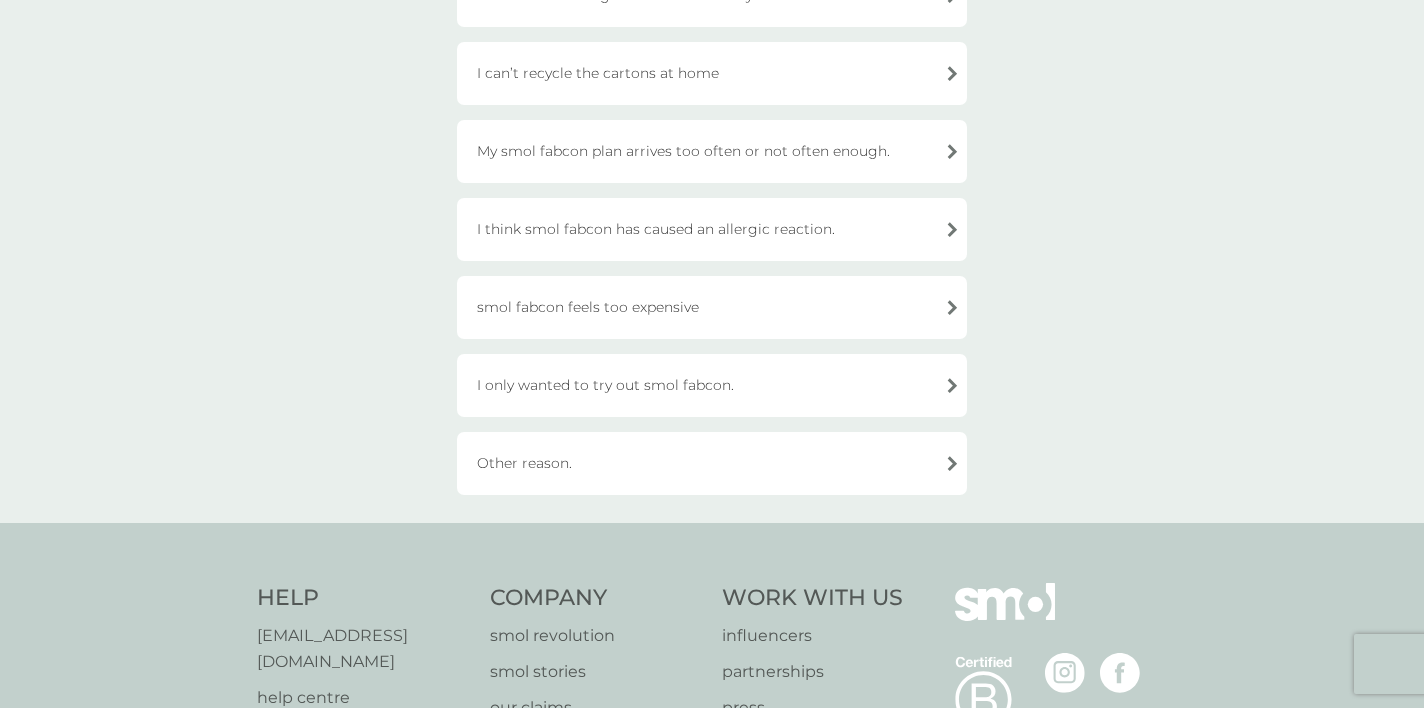 click on "Other reason." at bounding box center (712, 463) 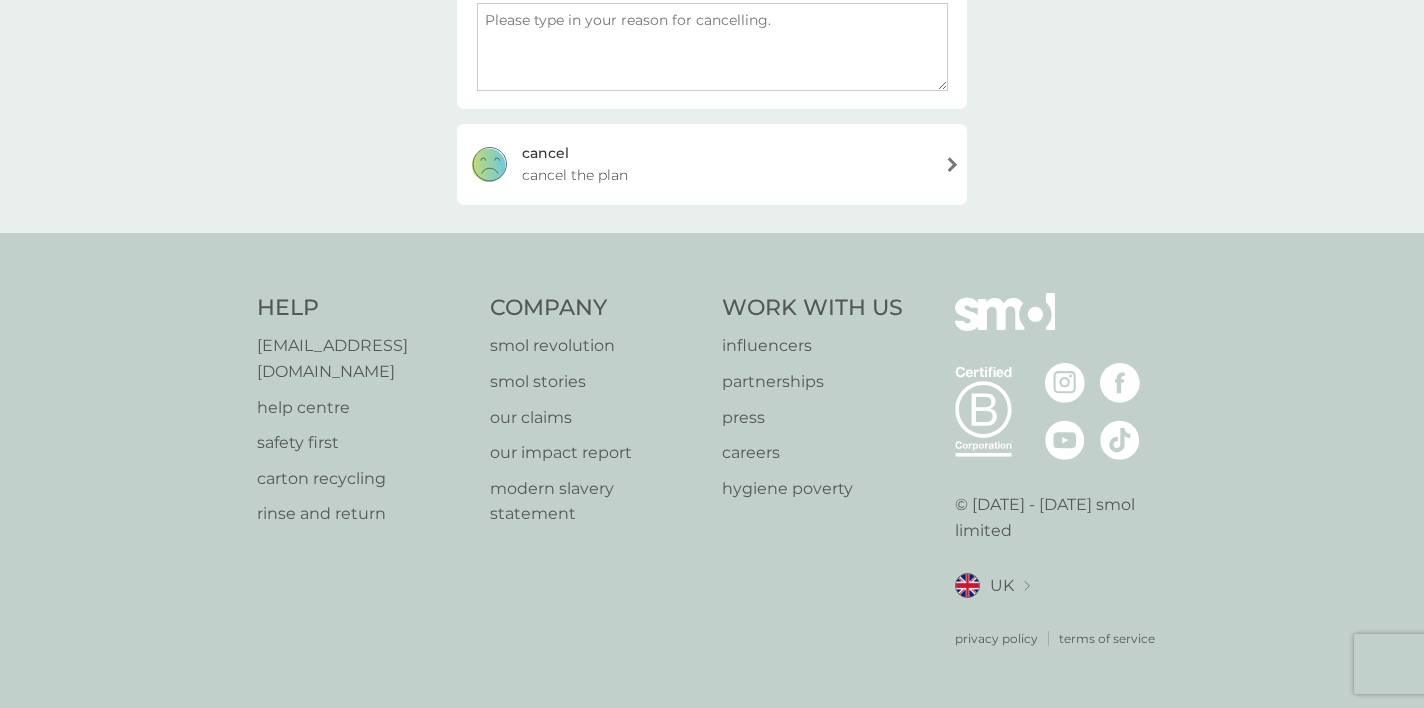 scroll, scrollTop: 369, scrollLeft: 0, axis: vertical 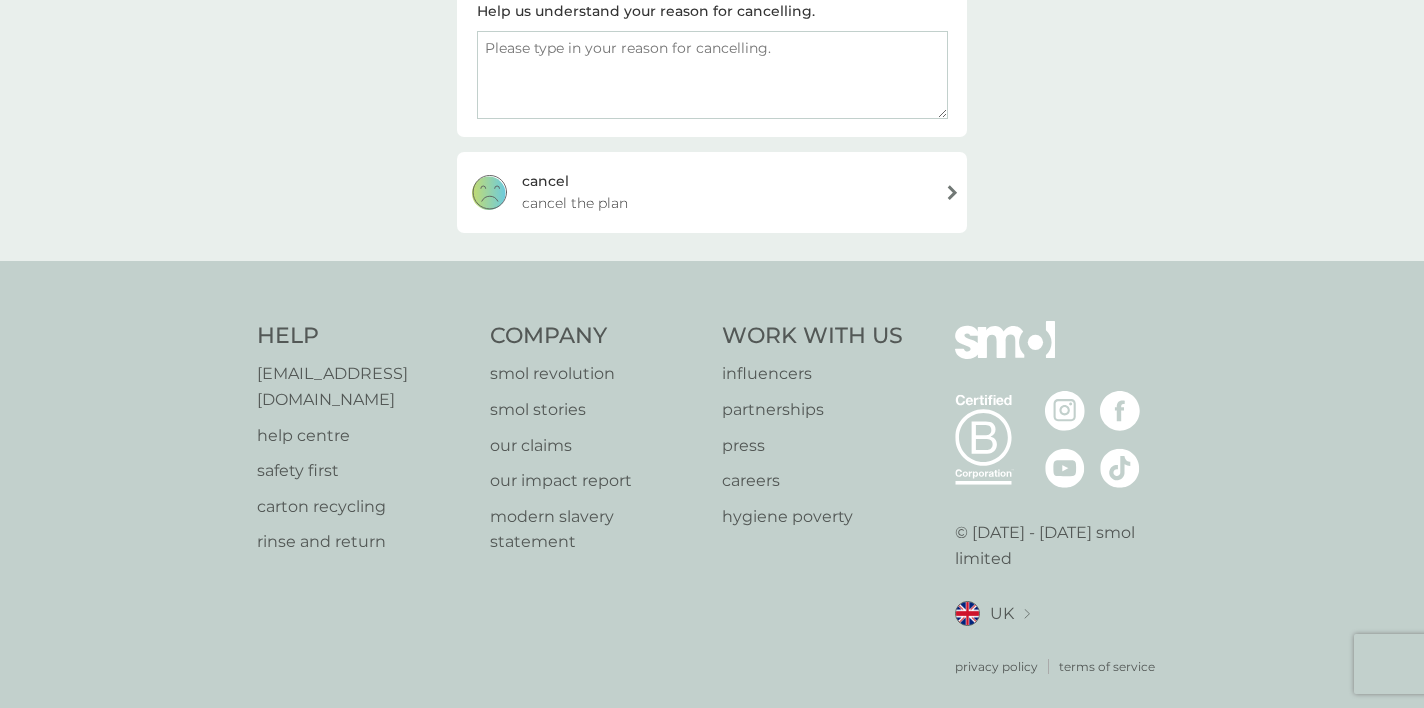 click on "[PERSON_NAME] the plan" at bounding box center (712, 192) 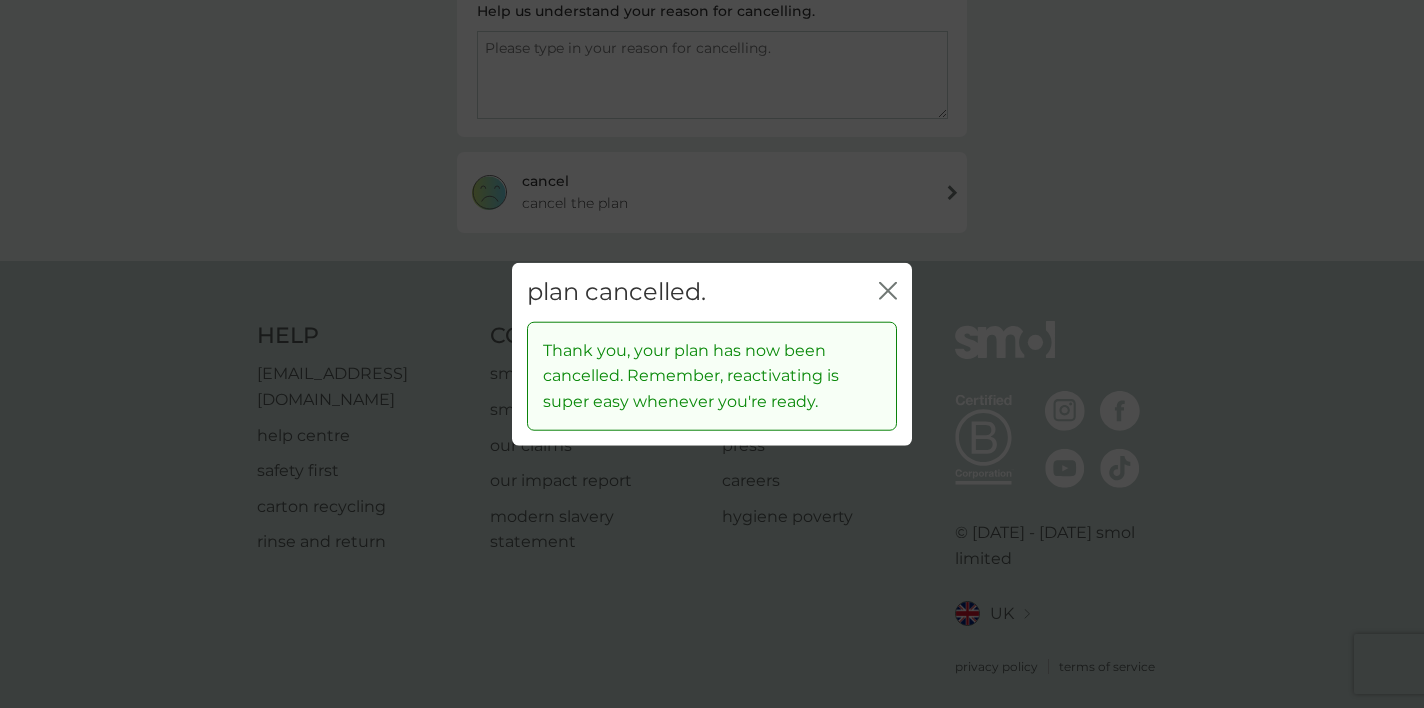 click on "close" at bounding box center [888, 292] 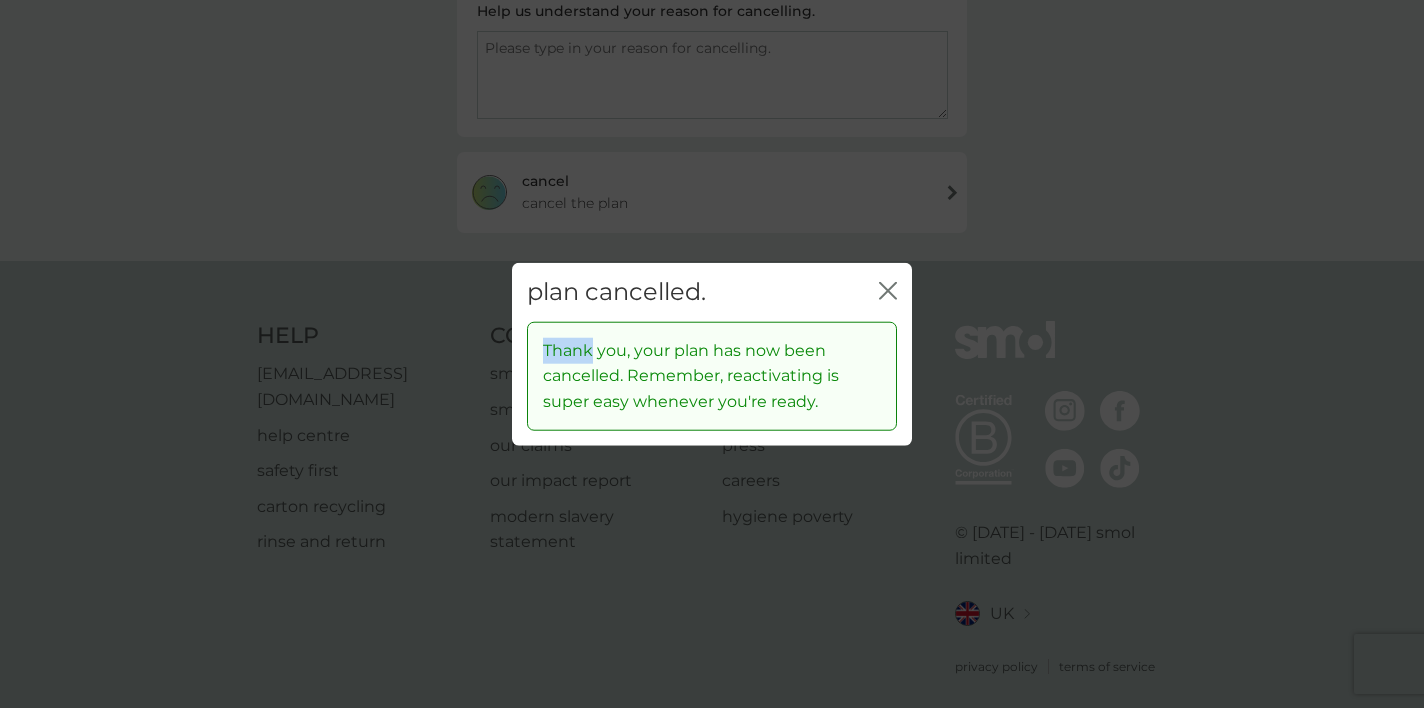 click on "close" at bounding box center [888, 292] 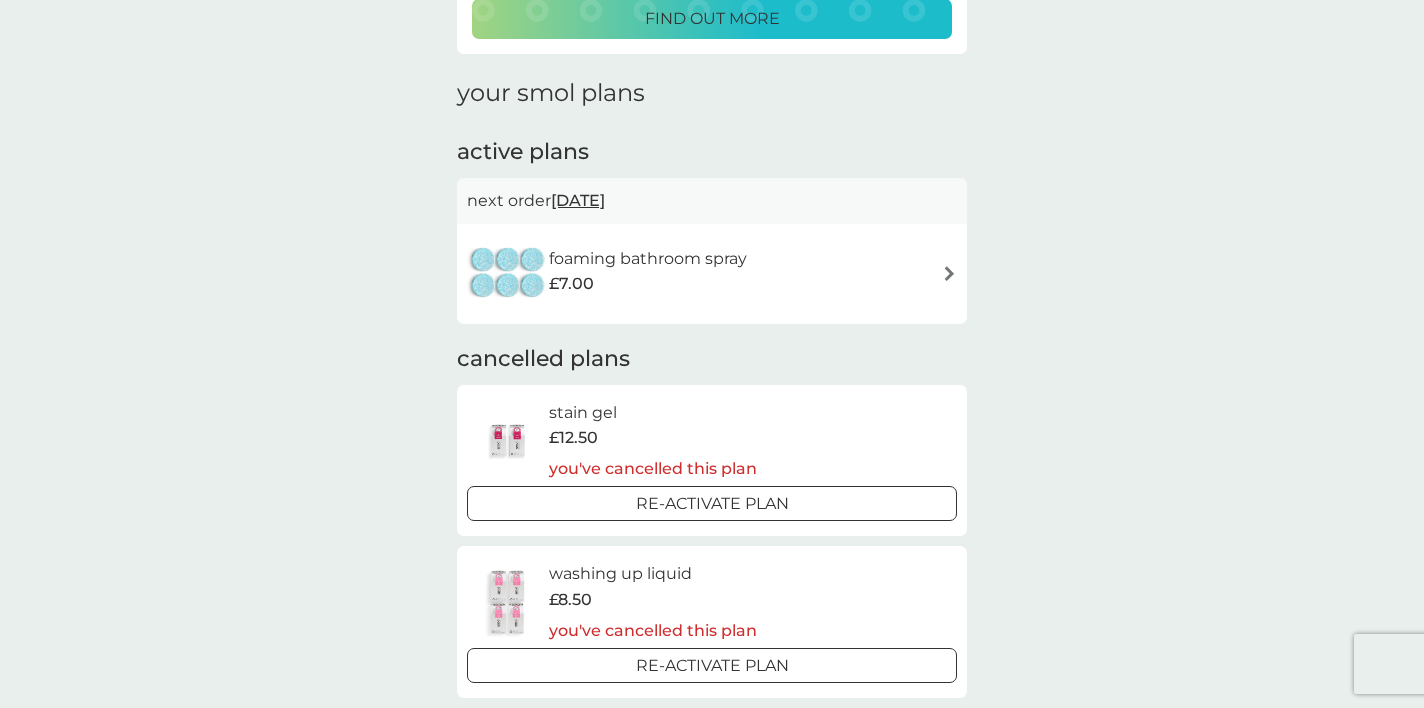 scroll, scrollTop: 146, scrollLeft: 0, axis: vertical 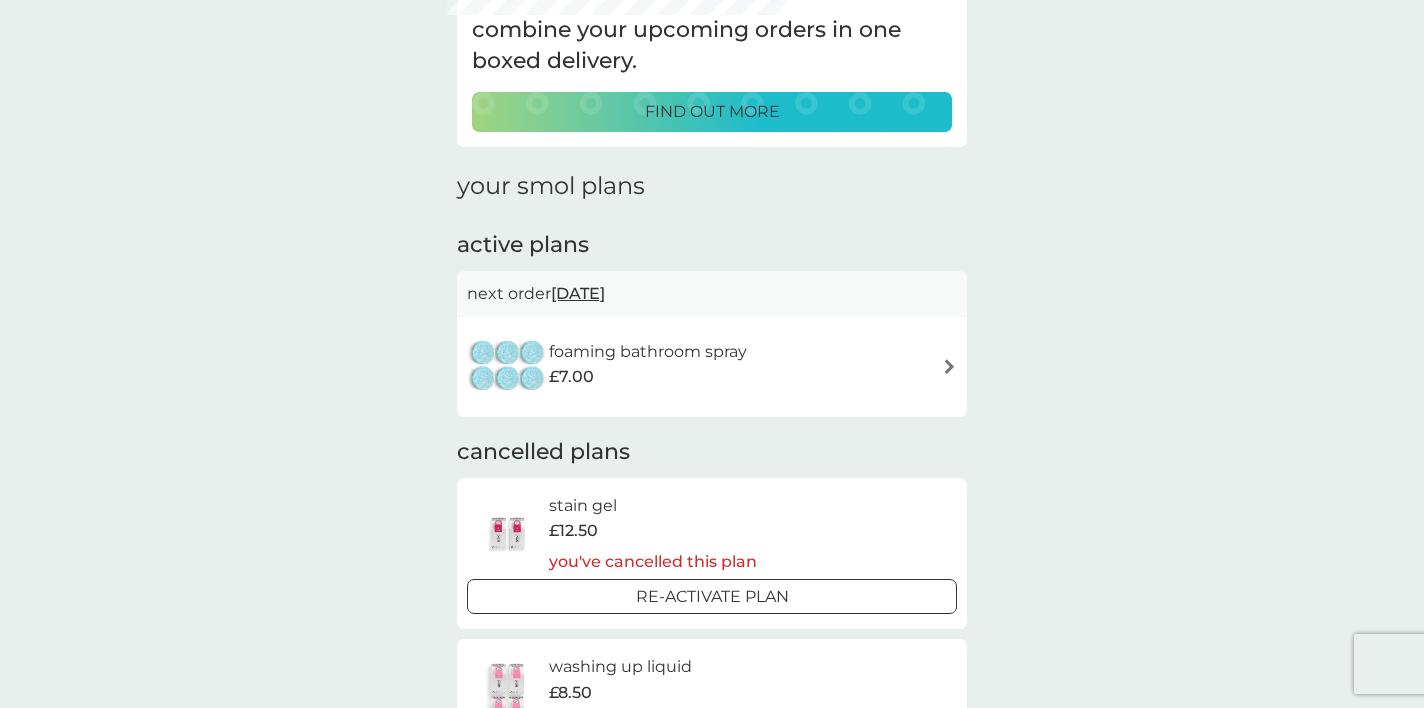 click on "foaming bathroom spray £7.00" at bounding box center [712, 367] 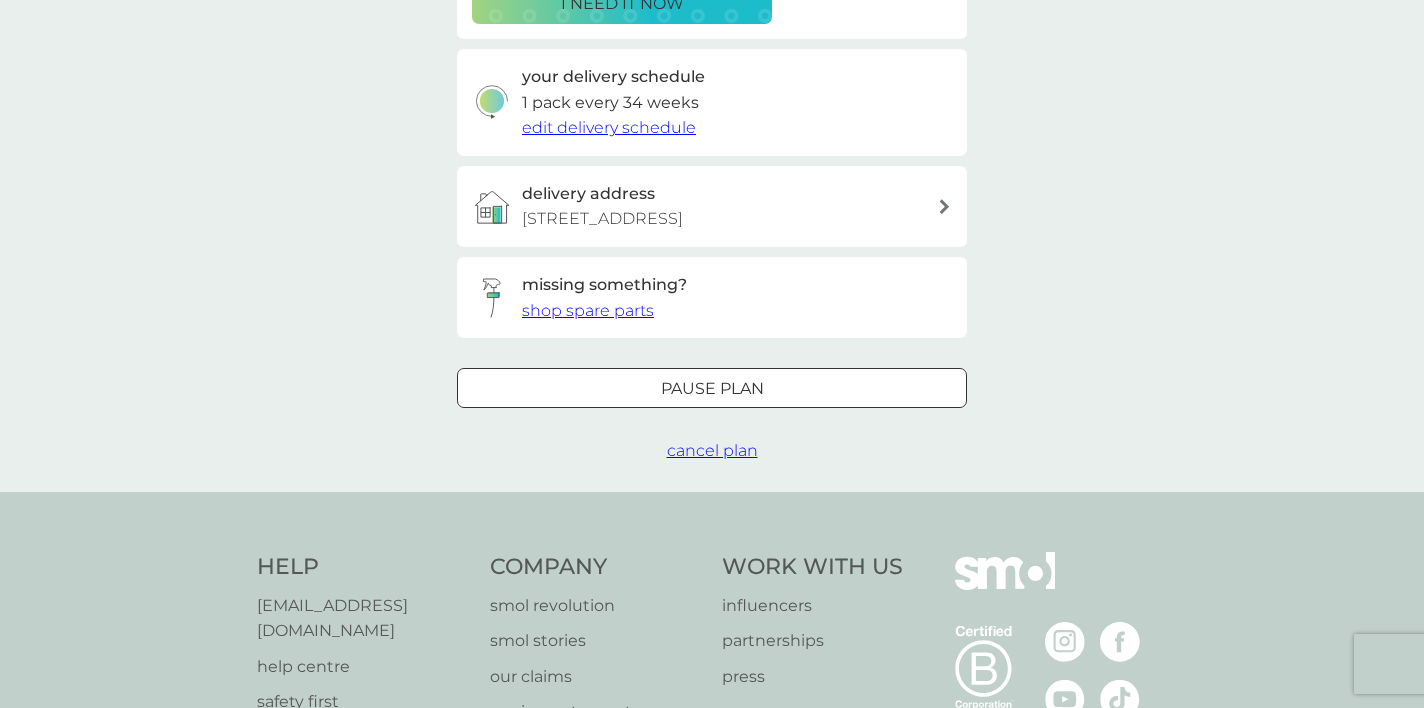 scroll, scrollTop: 502, scrollLeft: 0, axis: vertical 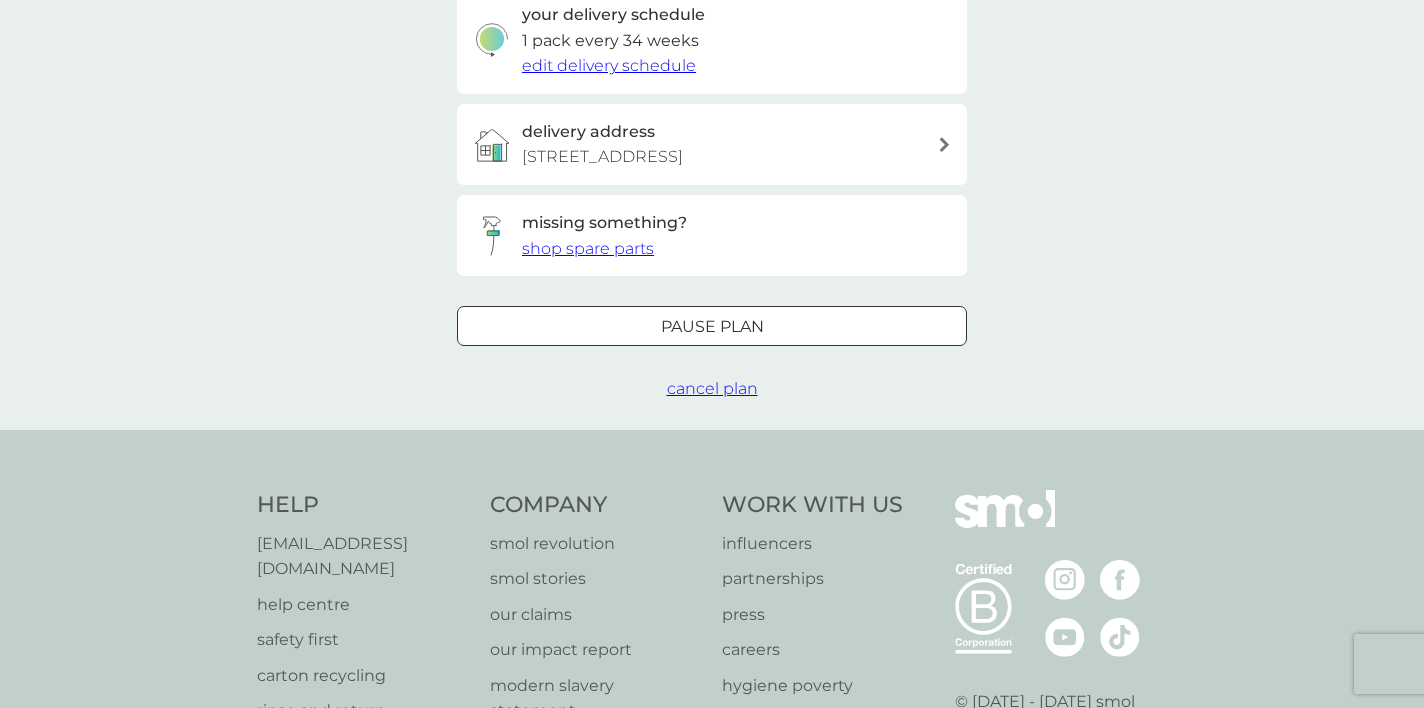 click on "cancel plan" at bounding box center (712, 388) 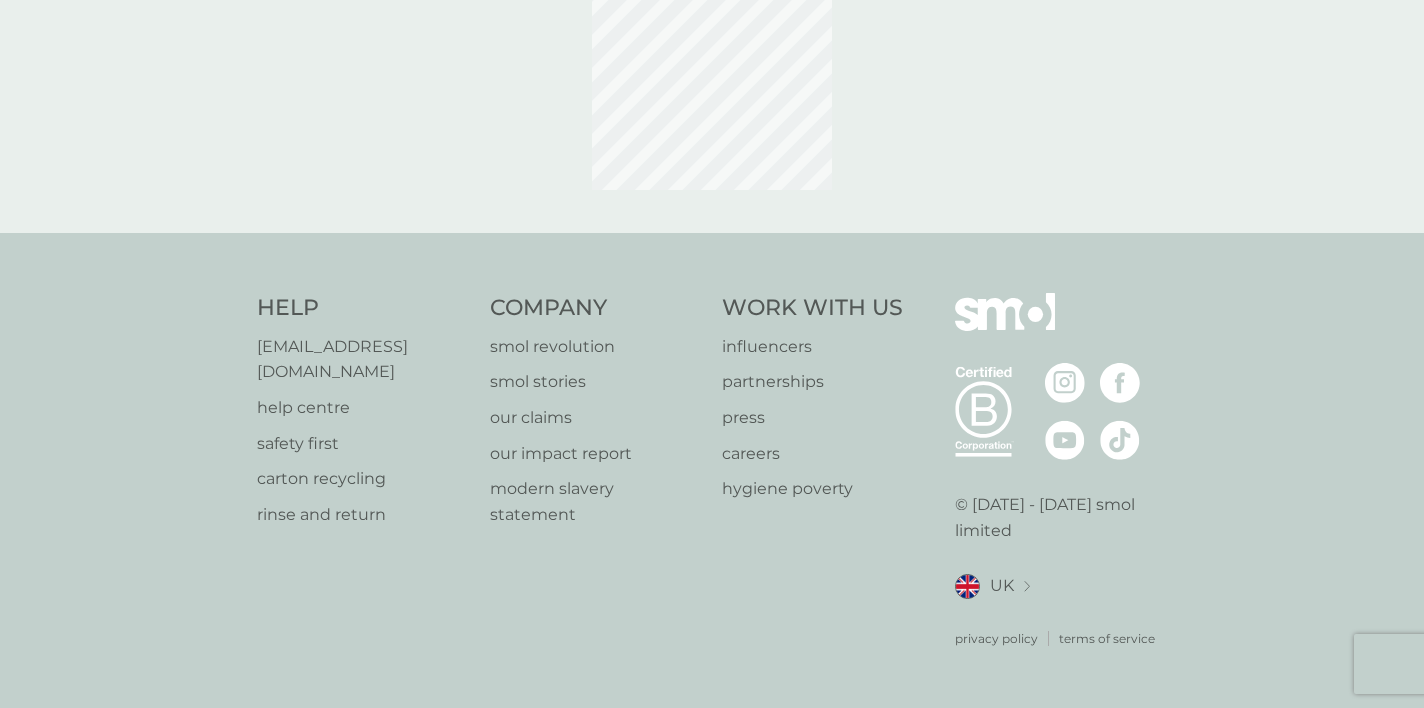 scroll, scrollTop: 0, scrollLeft: 0, axis: both 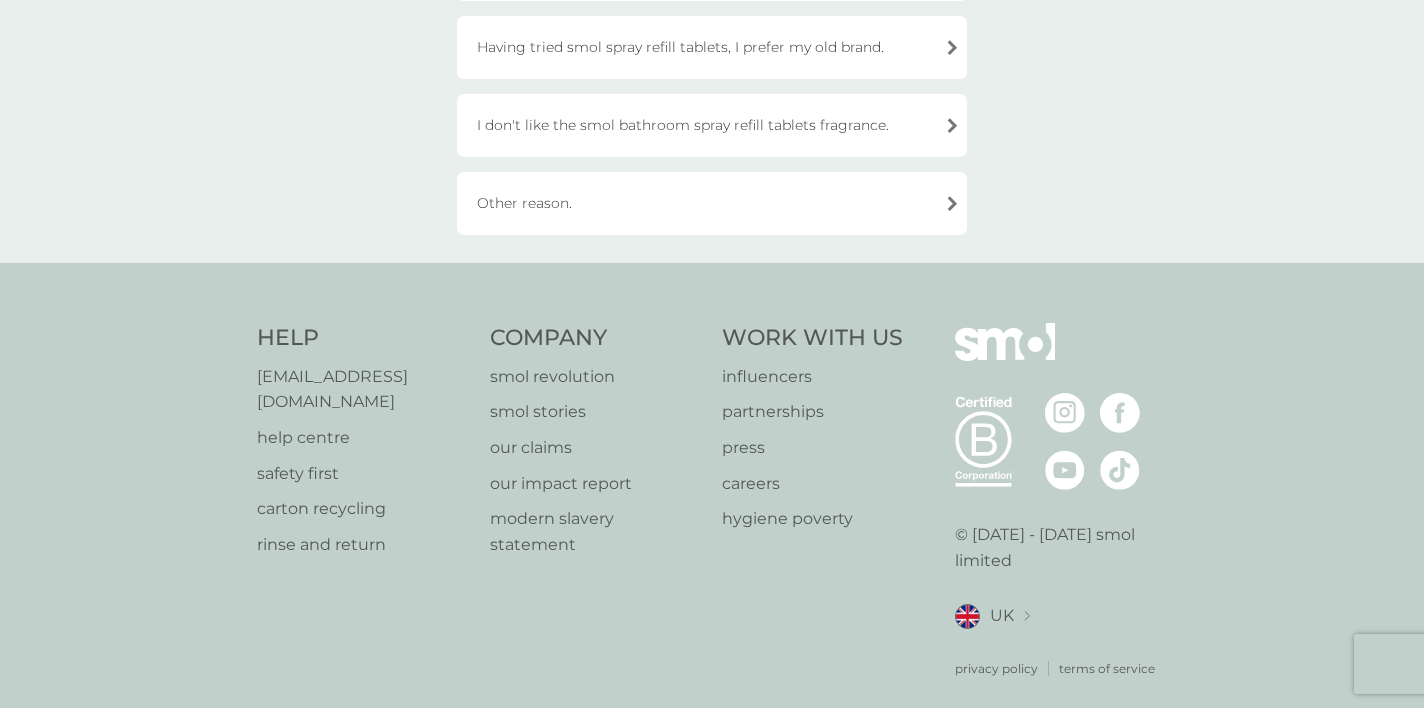 click on "Other reason." at bounding box center [712, 203] 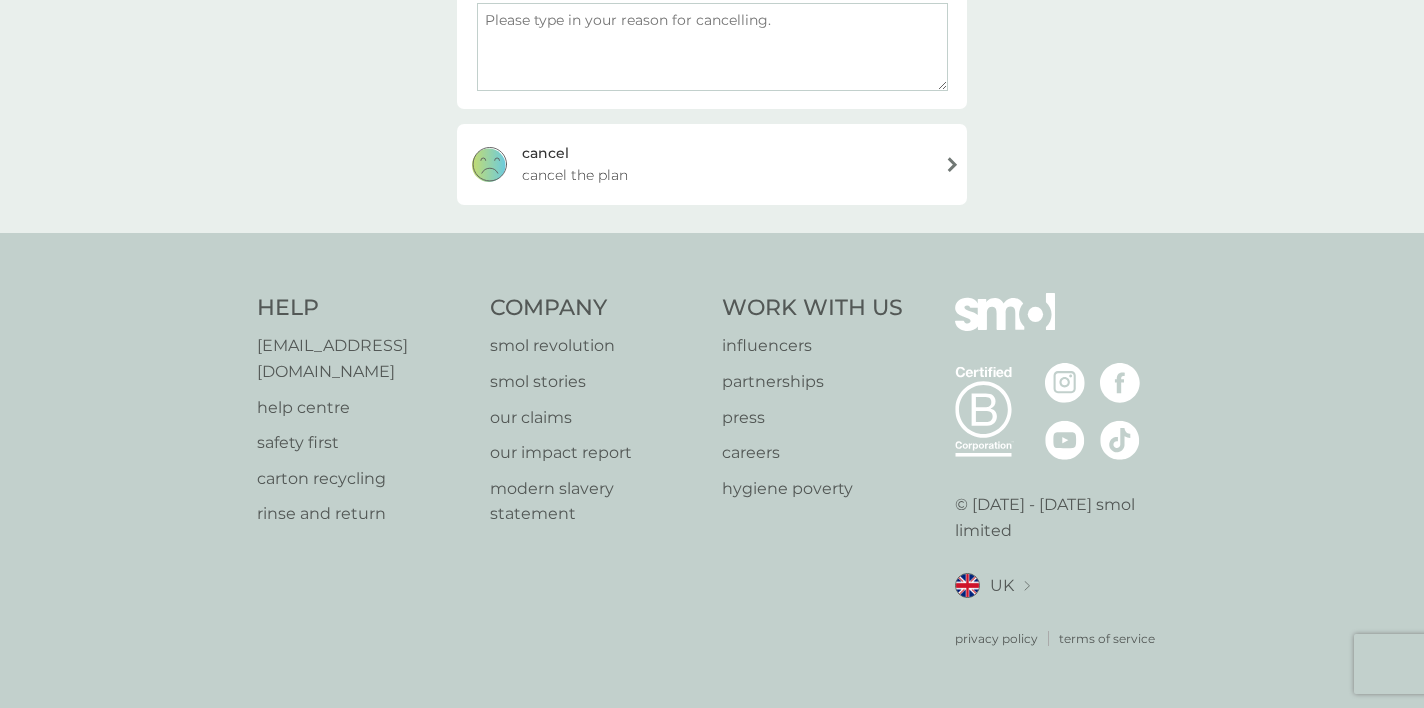 scroll, scrollTop: 369, scrollLeft: 0, axis: vertical 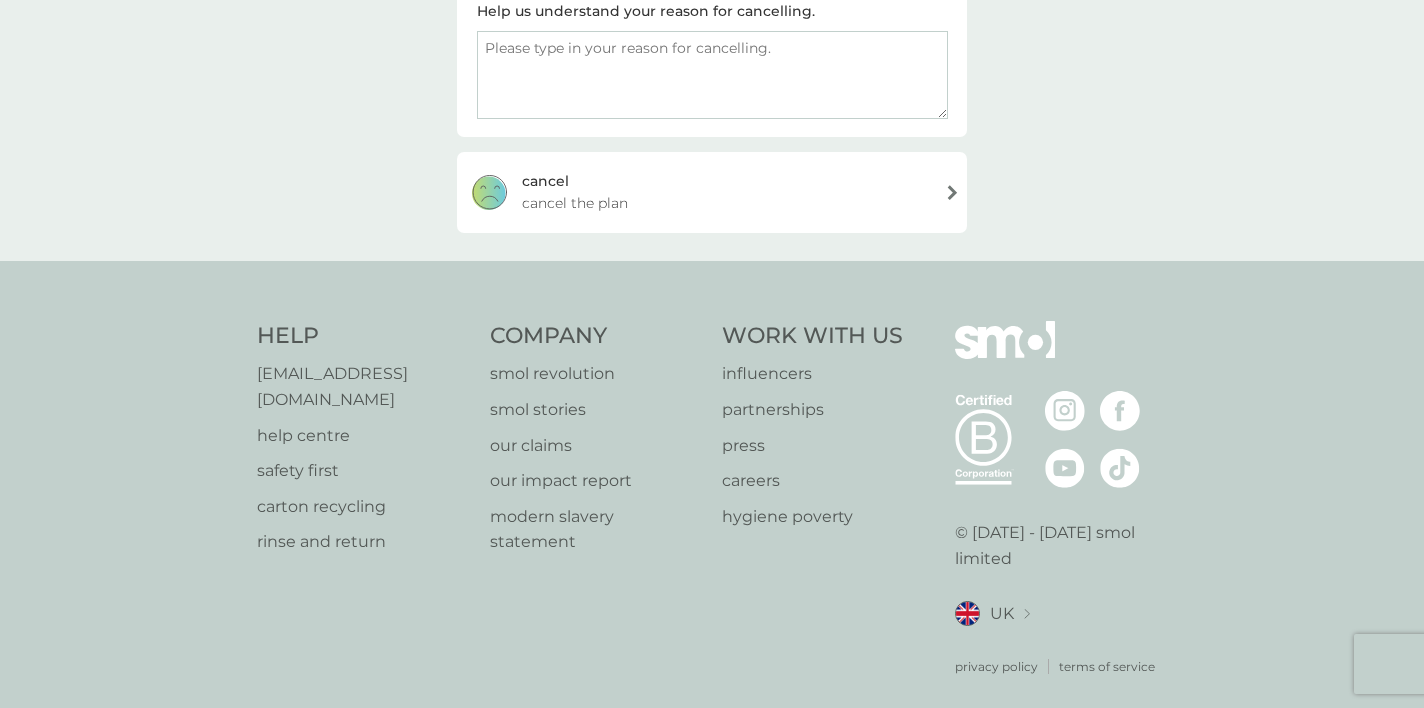 click on "[PERSON_NAME] the plan" at bounding box center (712, 192) 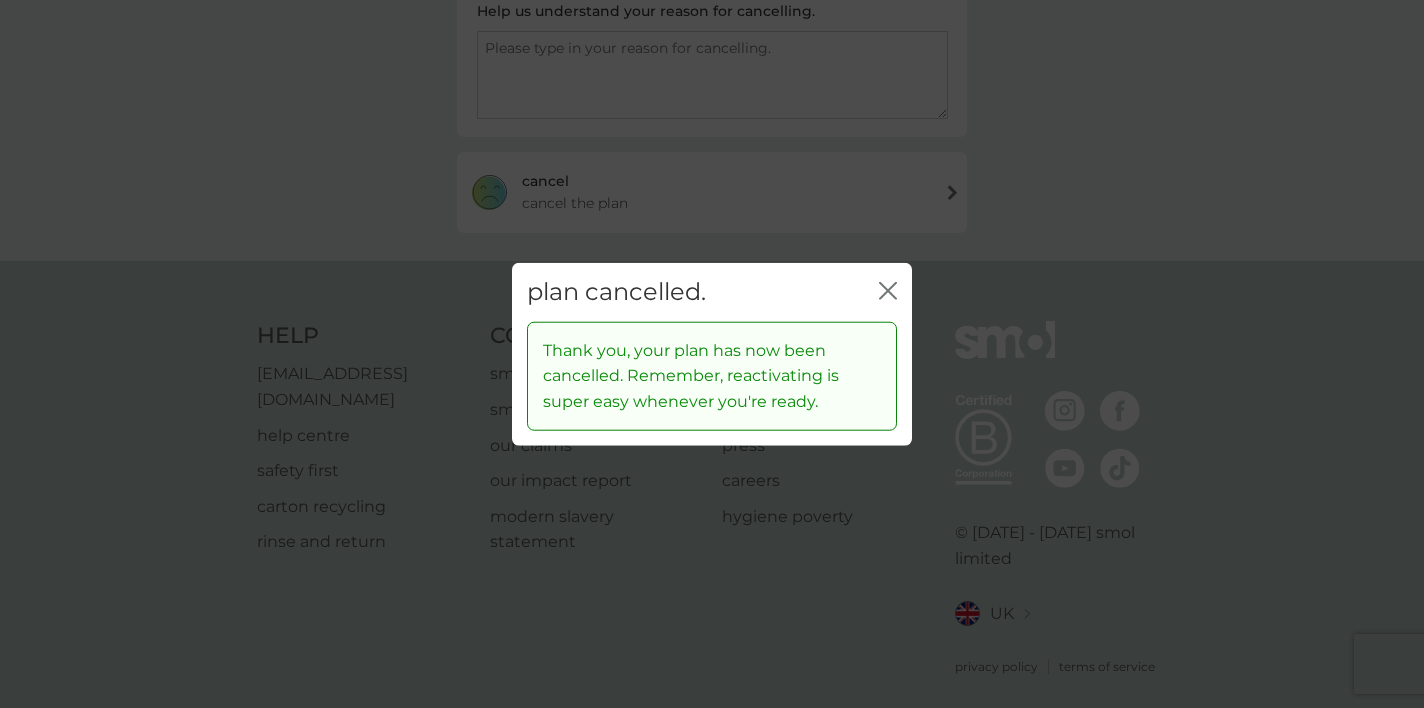 click on "close" 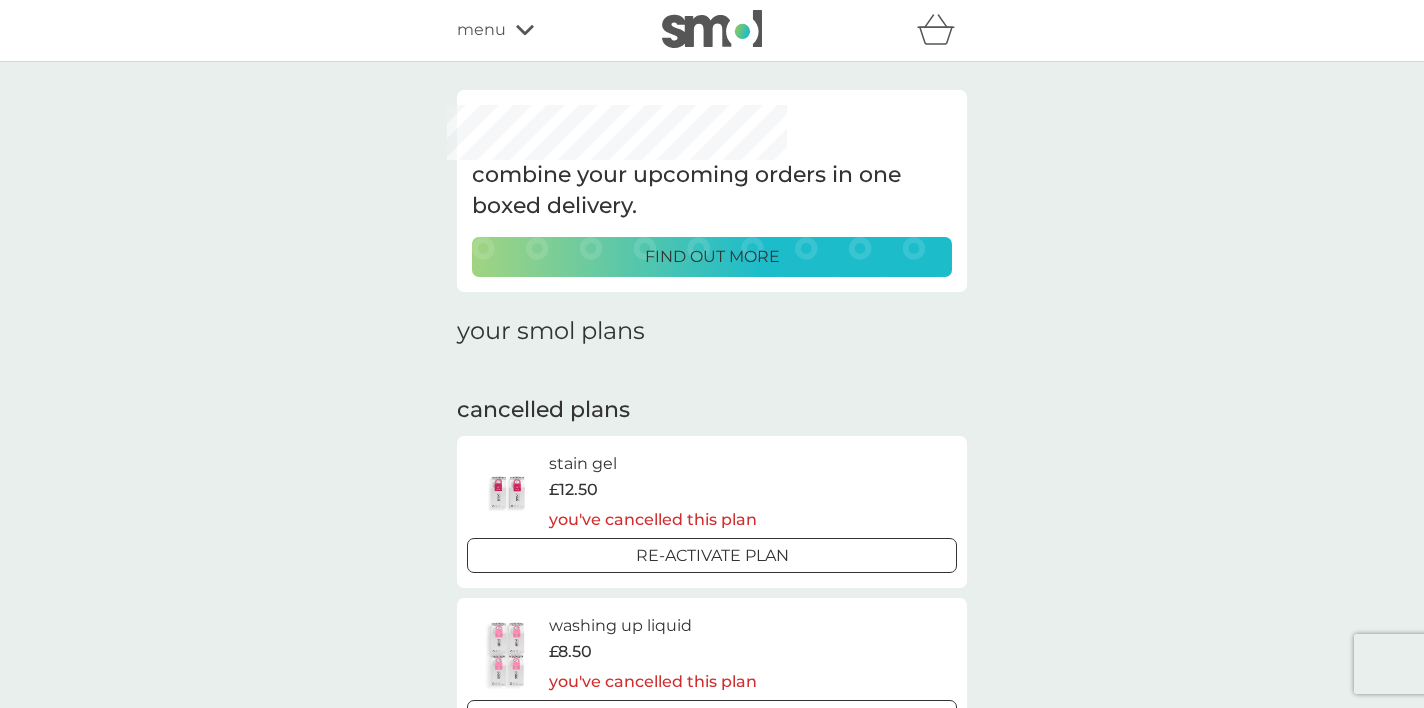 scroll, scrollTop: 134, scrollLeft: 0, axis: vertical 